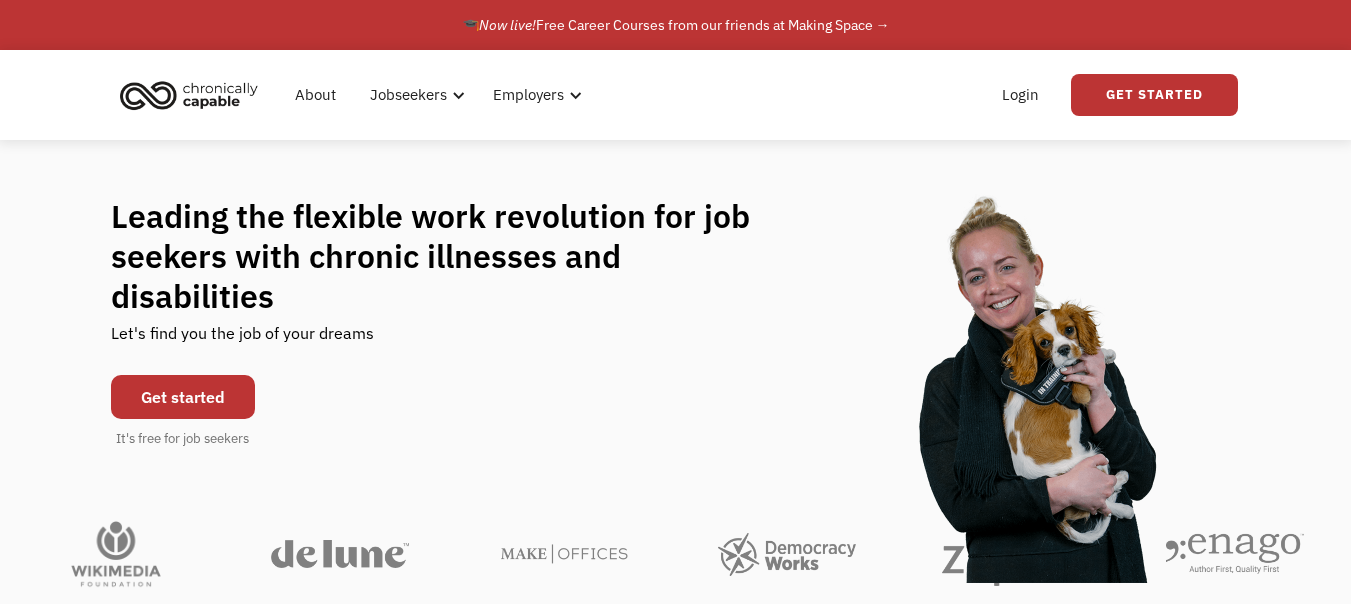 scroll, scrollTop: 0, scrollLeft: 0, axis: both 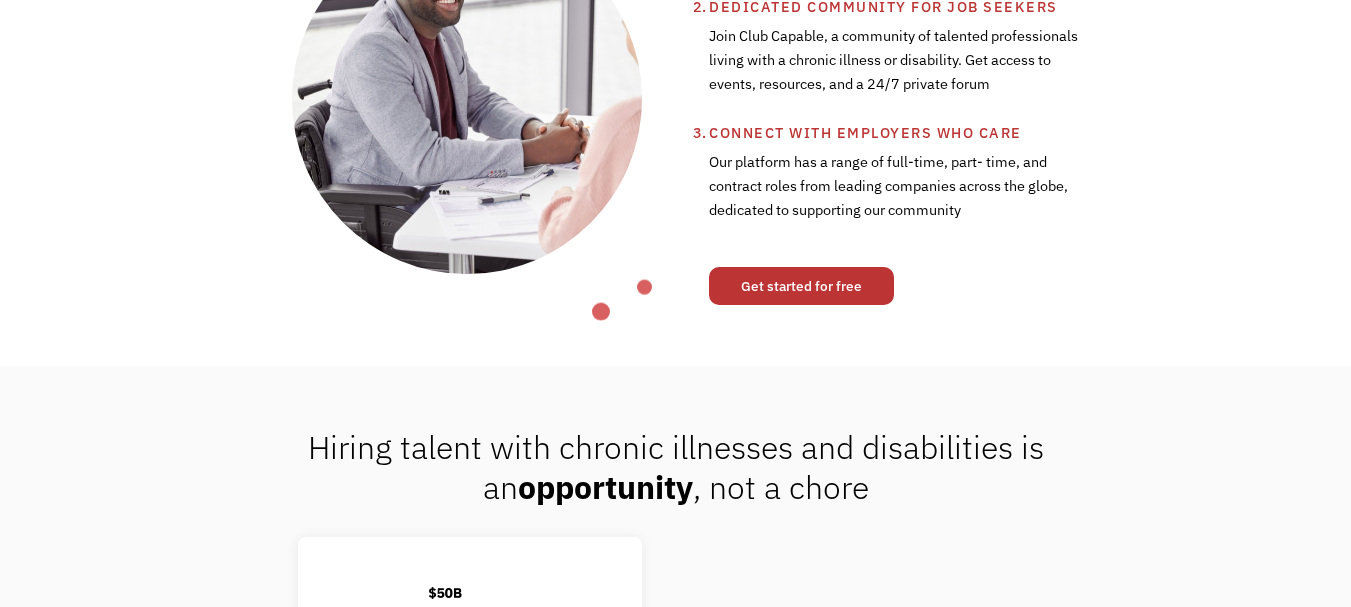 click on "Get started for free" at bounding box center [801, 286] 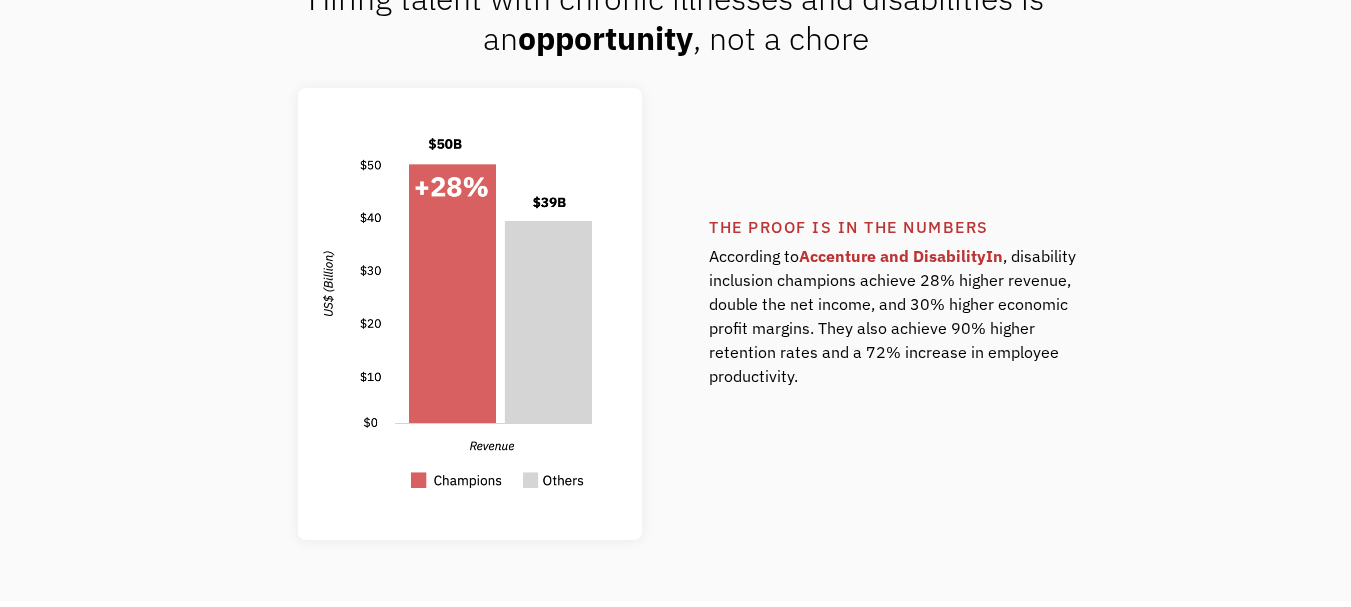 scroll, scrollTop: 0, scrollLeft: 0, axis: both 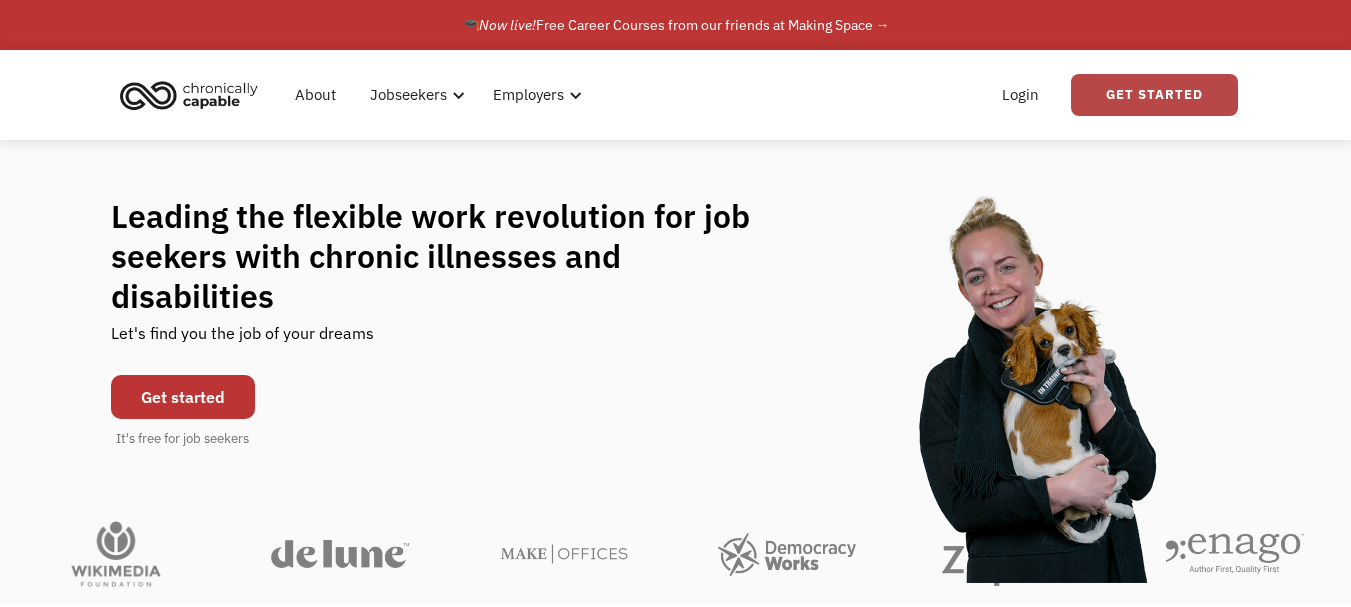 click on "Get Started" at bounding box center [1154, 95] 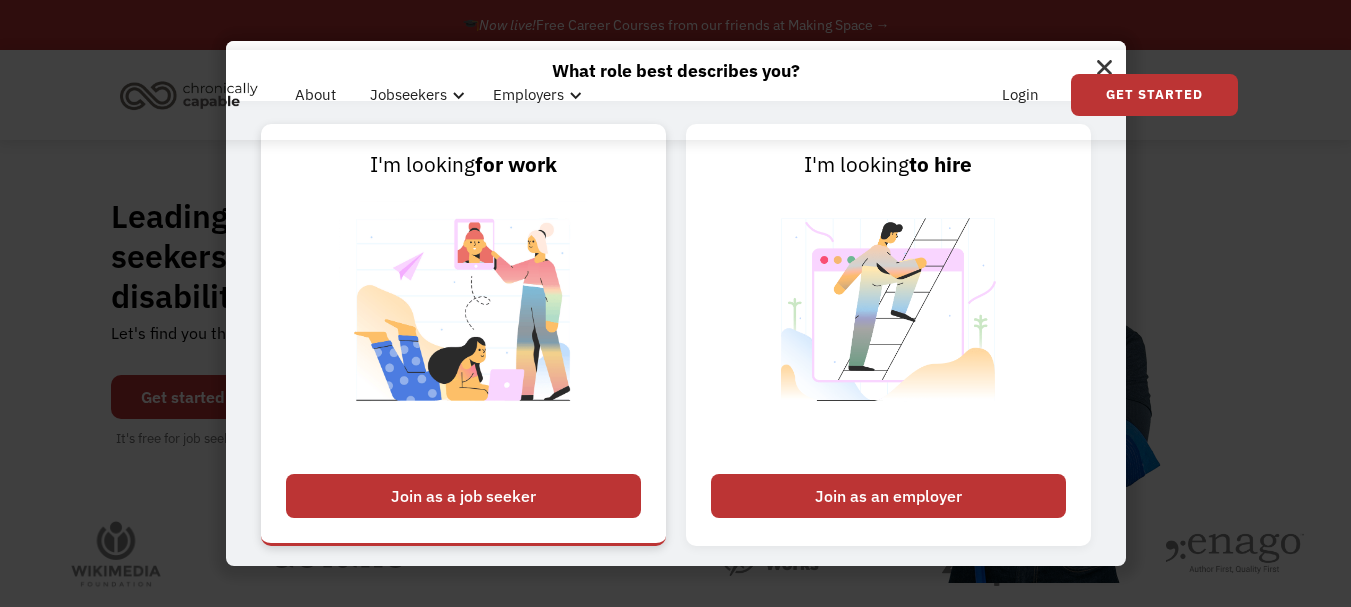 click on "Join as a job seeker" at bounding box center [463, 496] 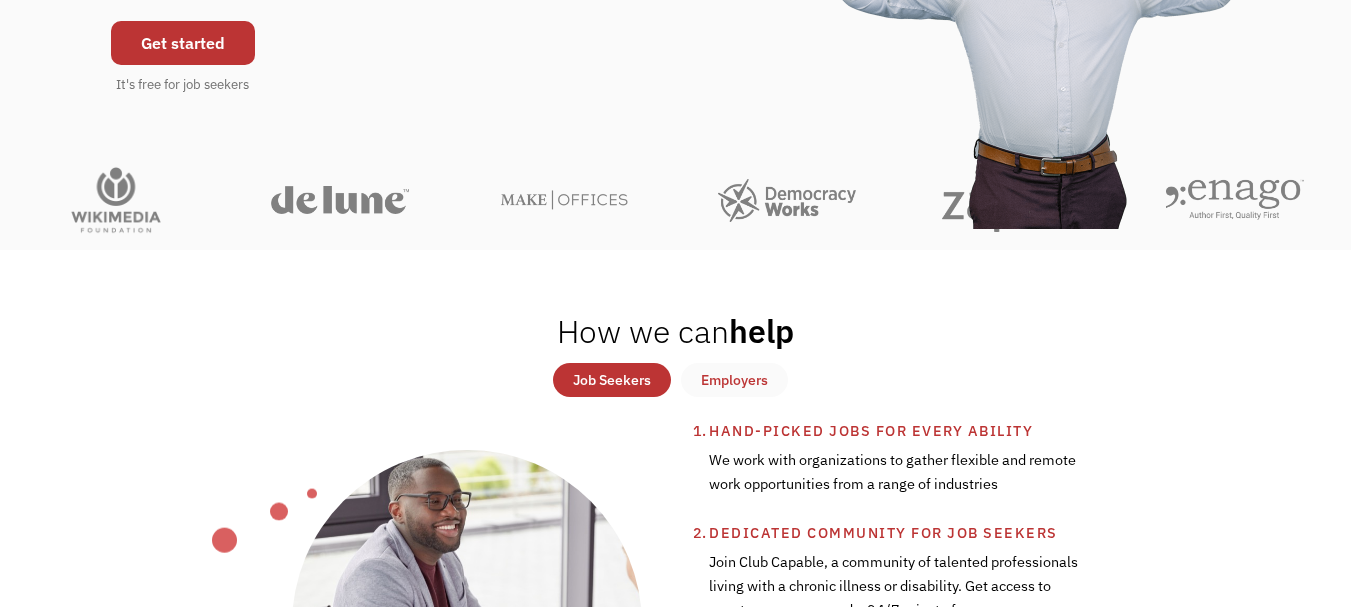 scroll, scrollTop: 0, scrollLeft: 0, axis: both 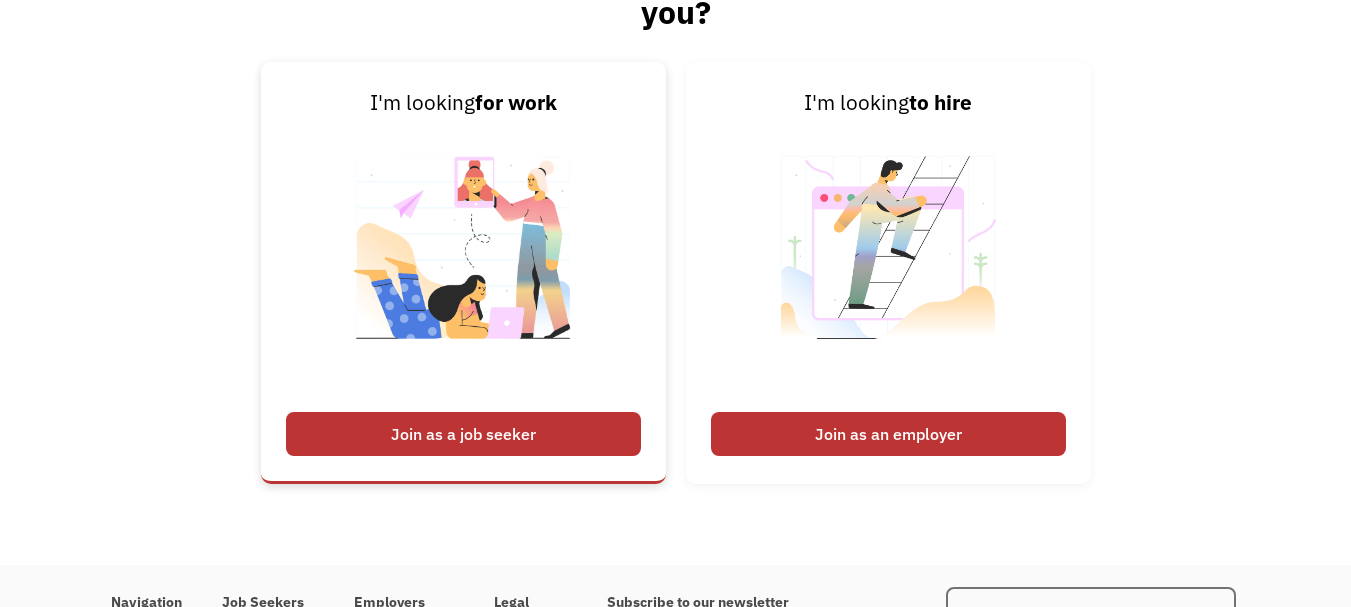 click on "Join as a job seeker" at bounding box center [463, 434] 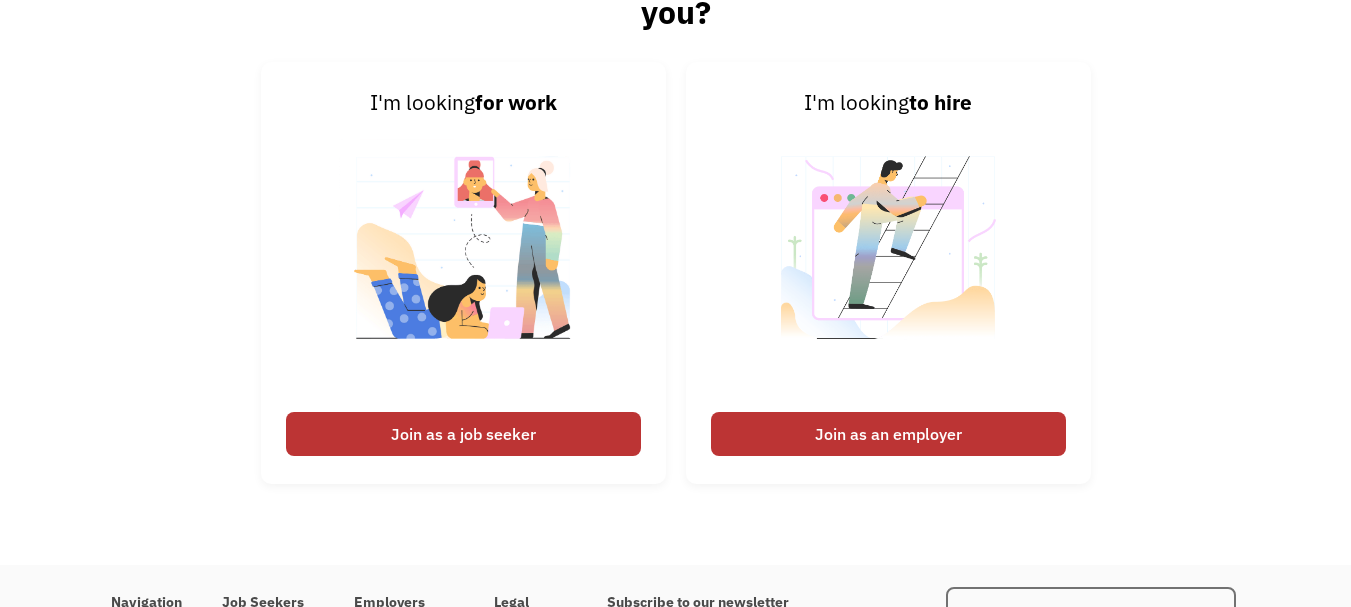scroll, scrollTop: 4660, scrollLeft: 0, axis: vertical 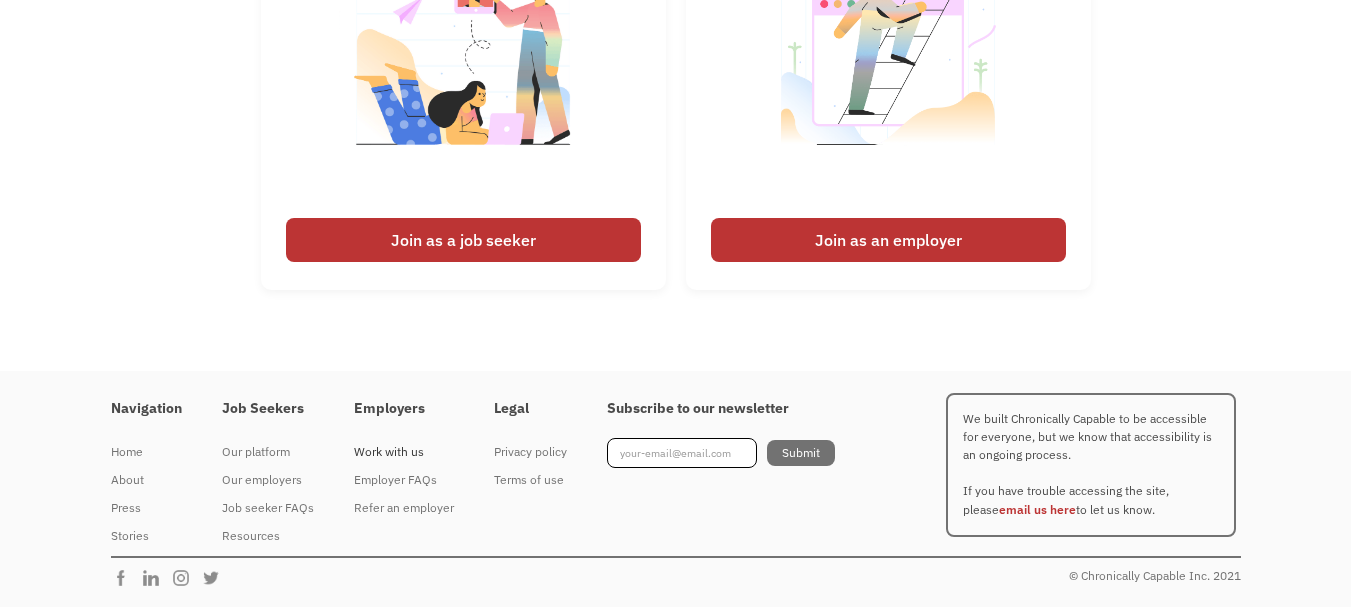 click on "Work with us" at bounding box center (404, 452) 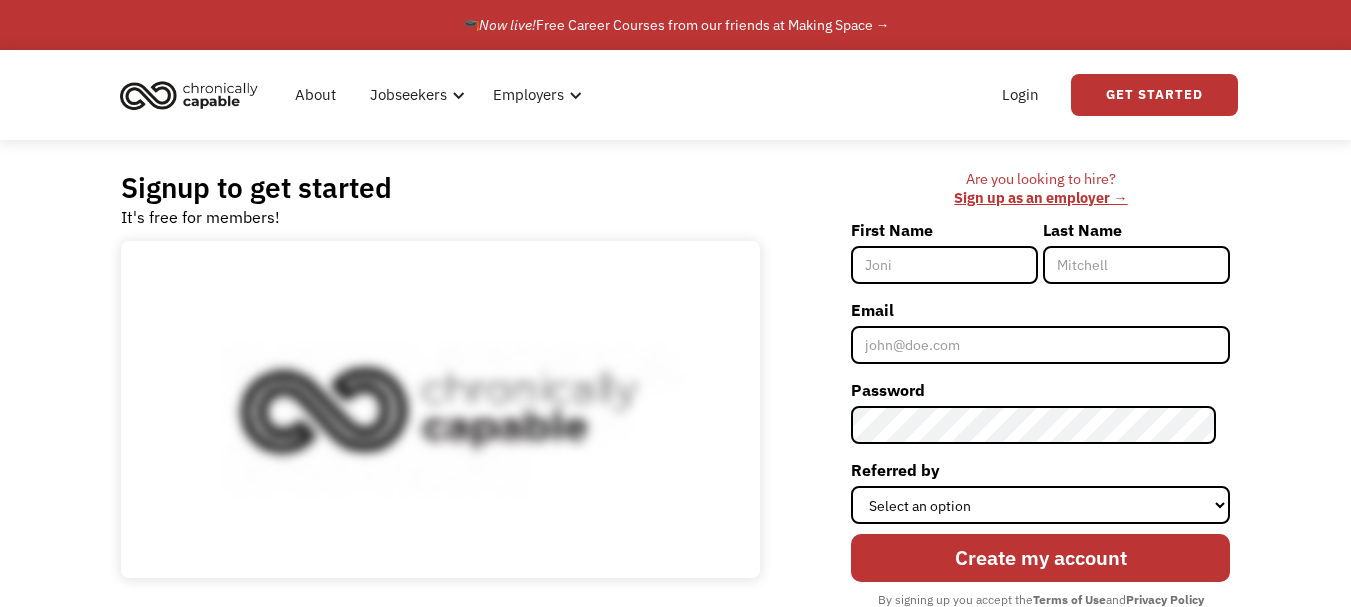 scroll, scrollTop: 0, scrollLeft: 0, axis: both 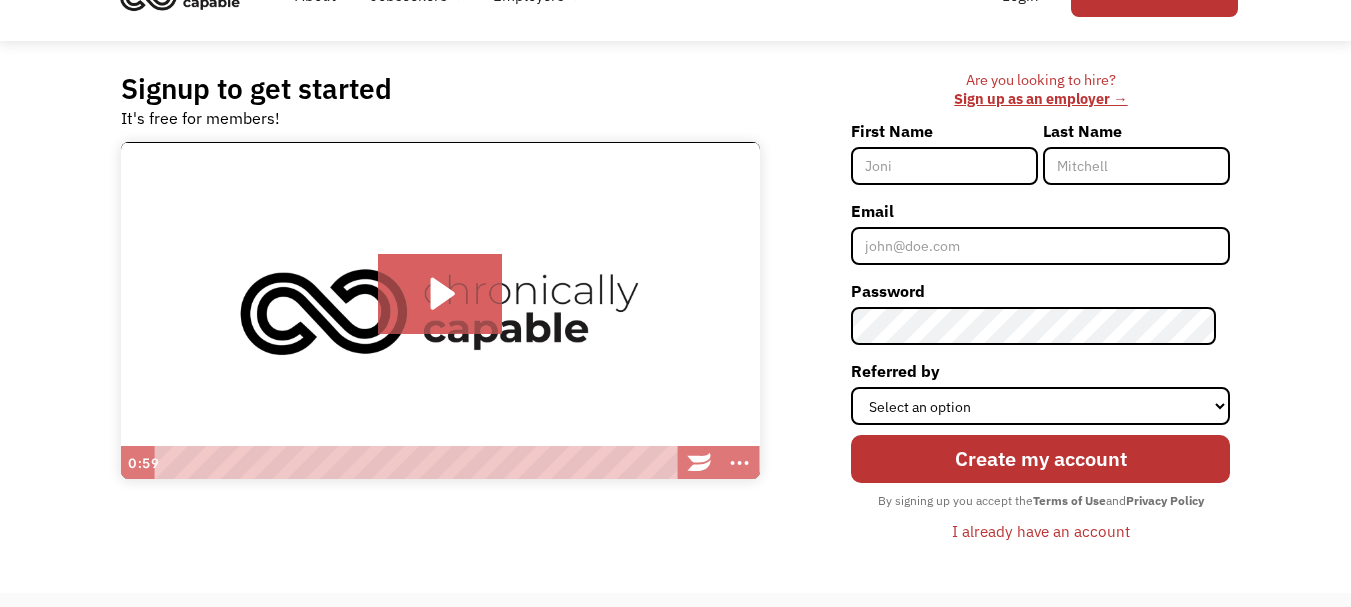 click on "First Name" at bounding box center [944, 166] 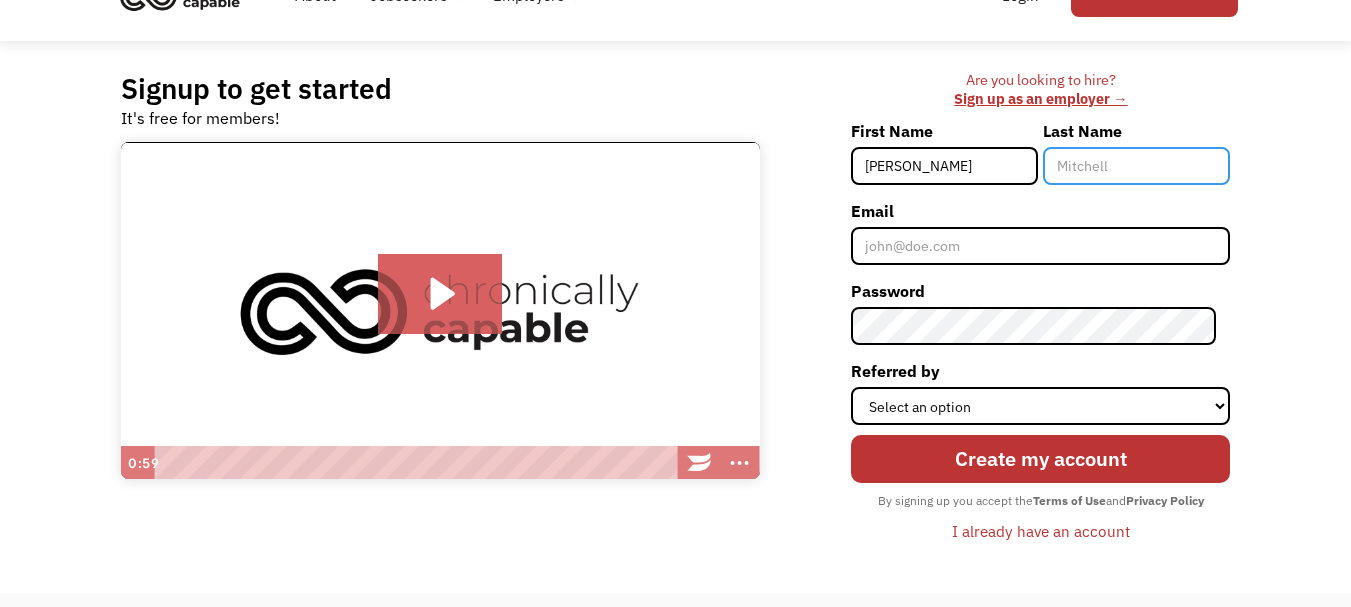 type on "Pereira" 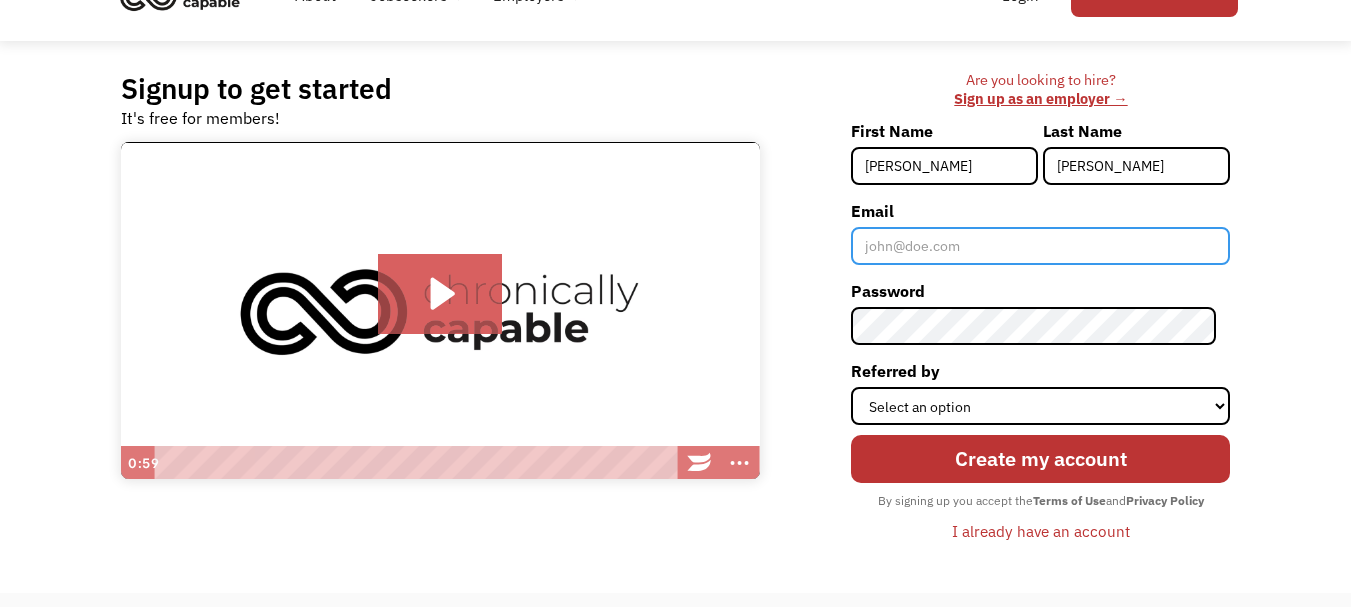 type on "lupereira113@gmail.com" 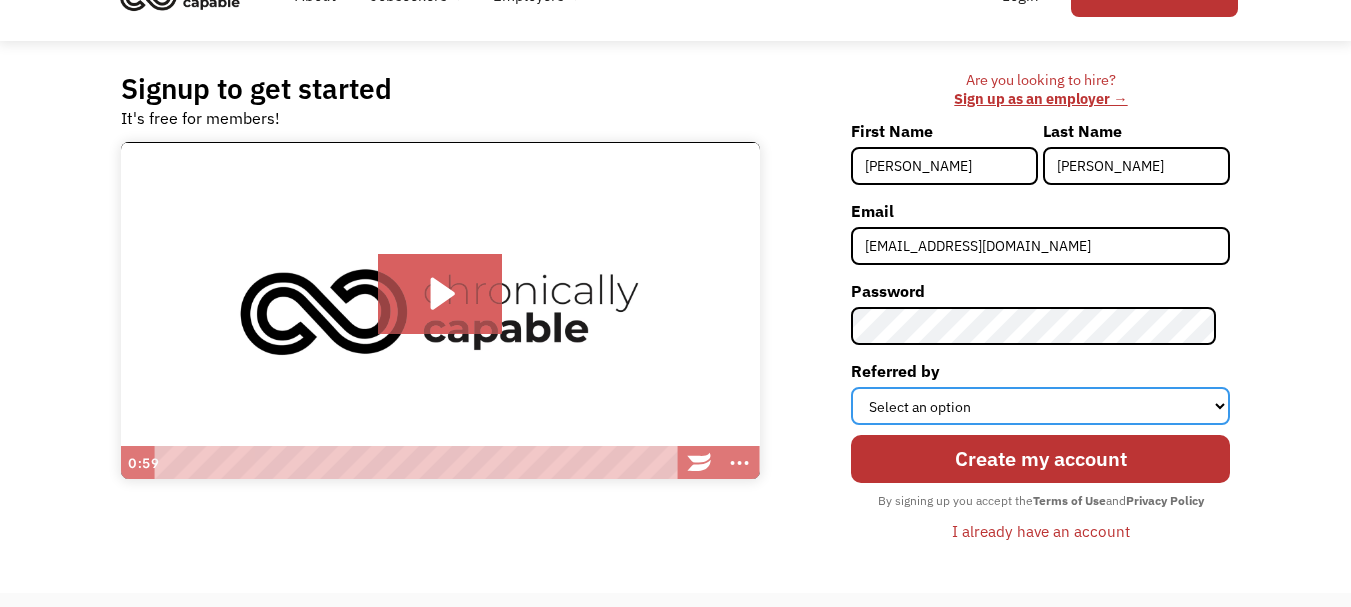 click on "Select an option Instagram Facebook Twitter Search Engine News Article Word of Mouth Employer Other" at bounding box center [1040, 406] 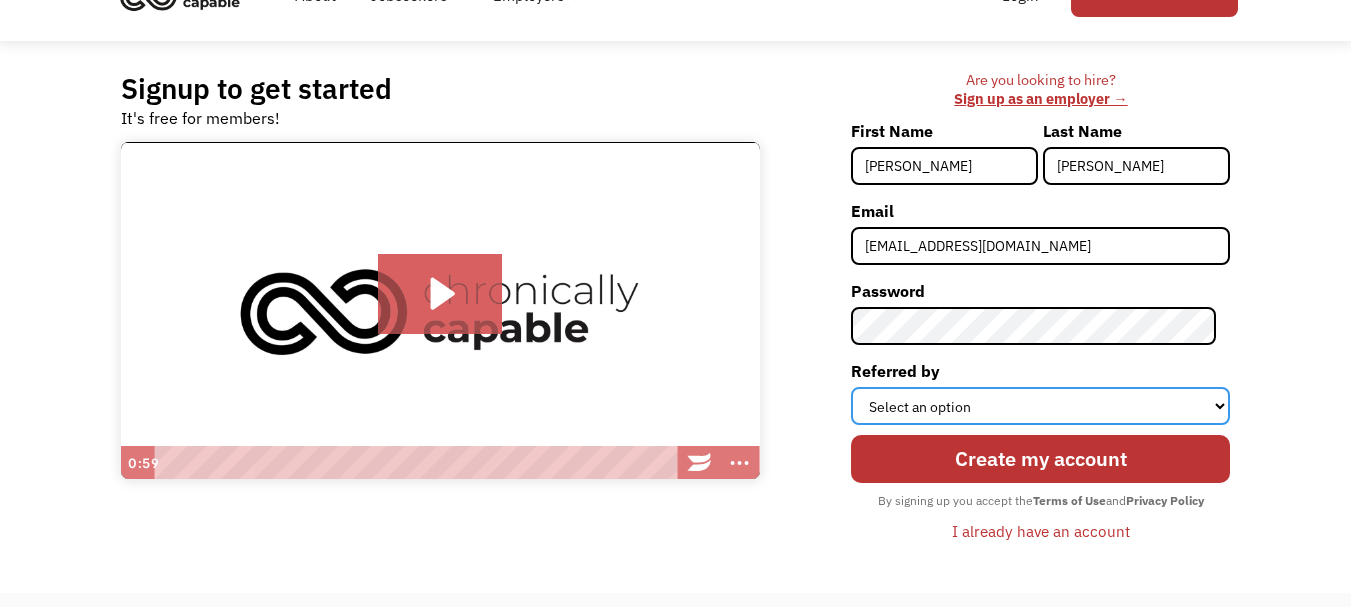 select on "Search Engine" 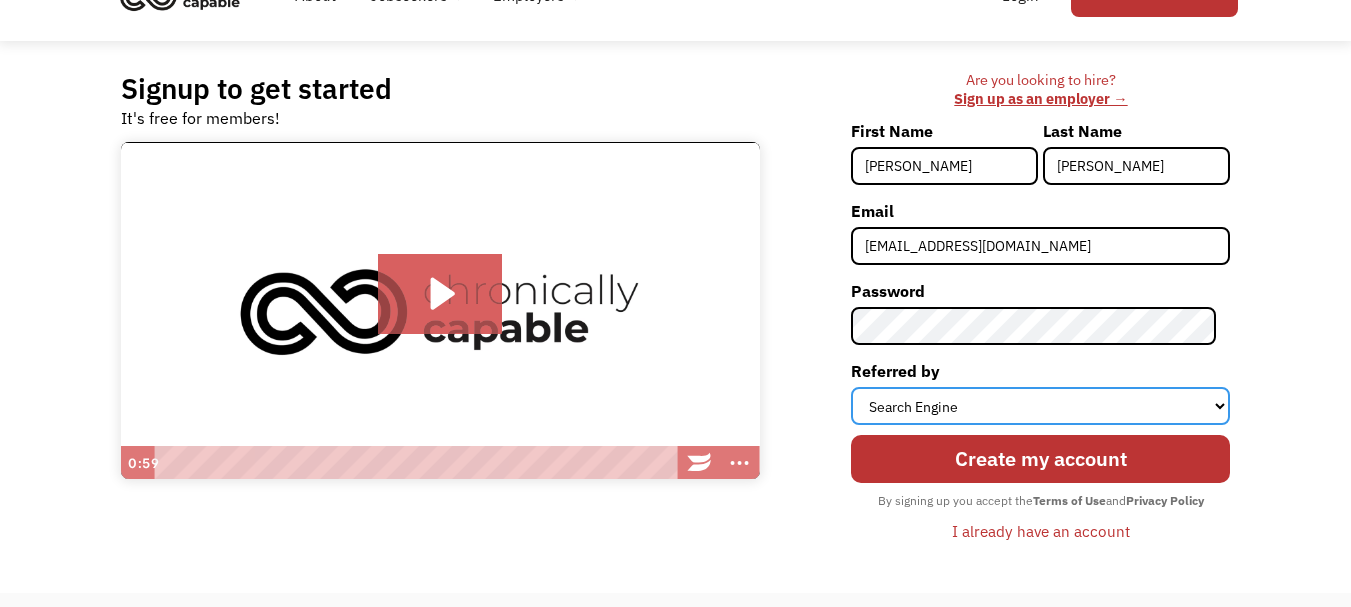 click on "Select an option Instagram Facebook Twitter Search Engine News Article Word of Mouth Employer Other" at bounding box center (1040, 406) 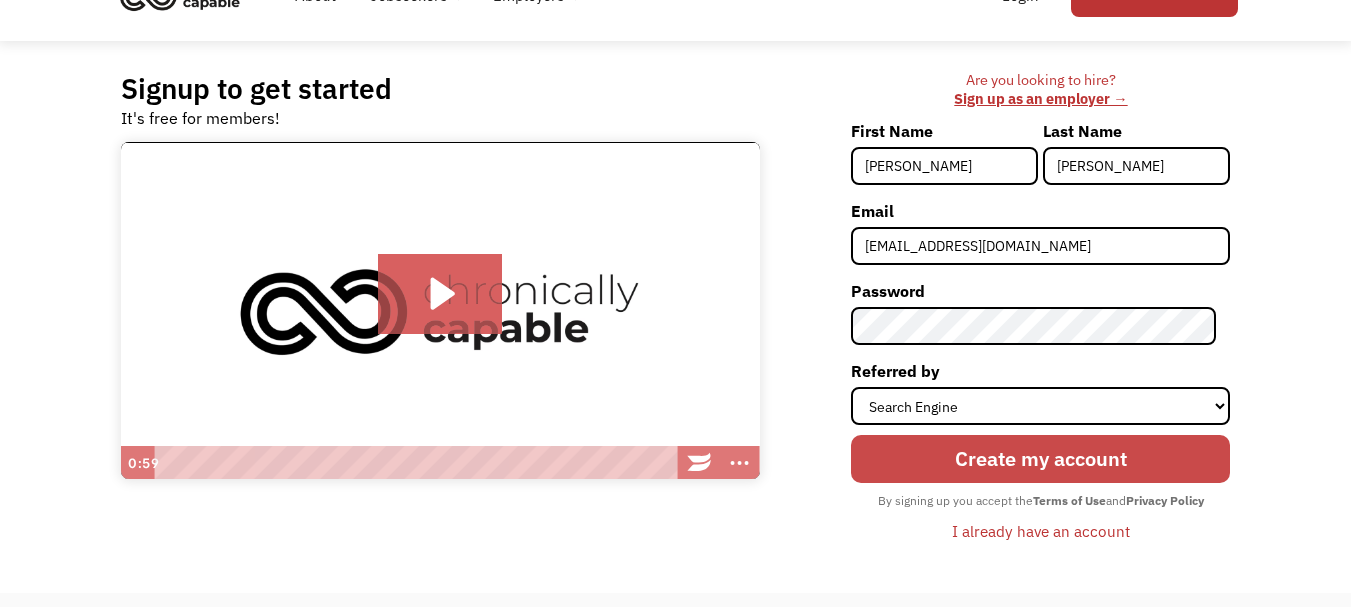 click on "Create my account" at bounding box center [1040, 459] 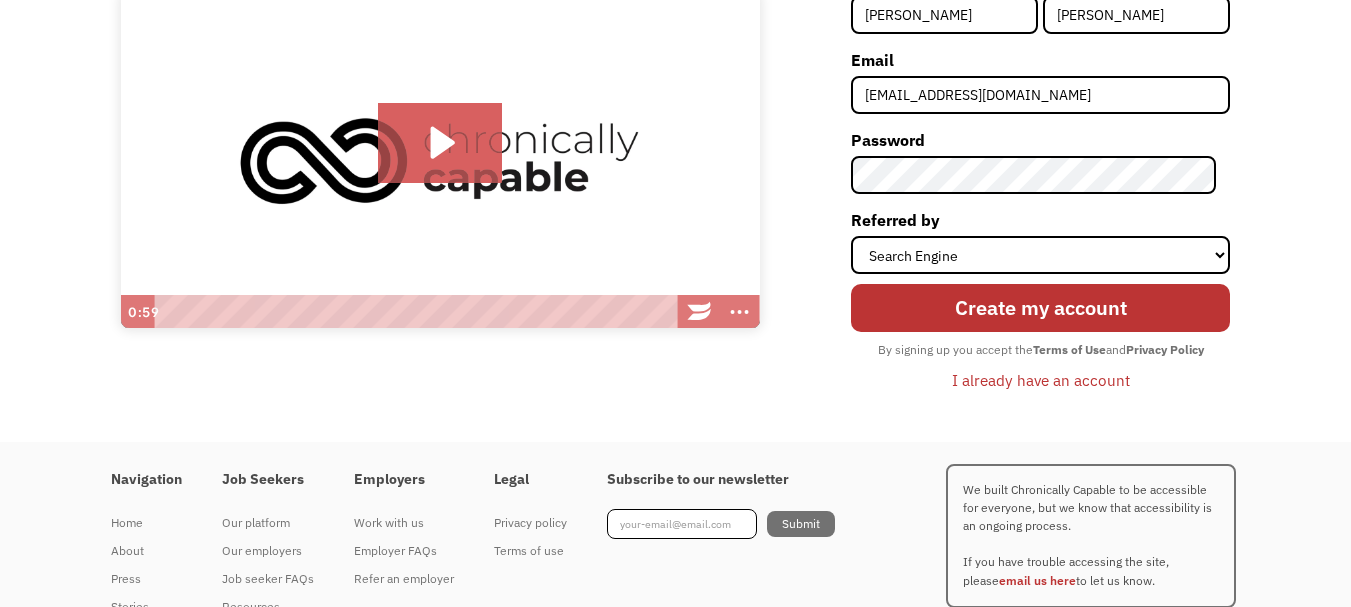 scroll, scrollTop: 321, scrollLeft: 0, axis: vertical 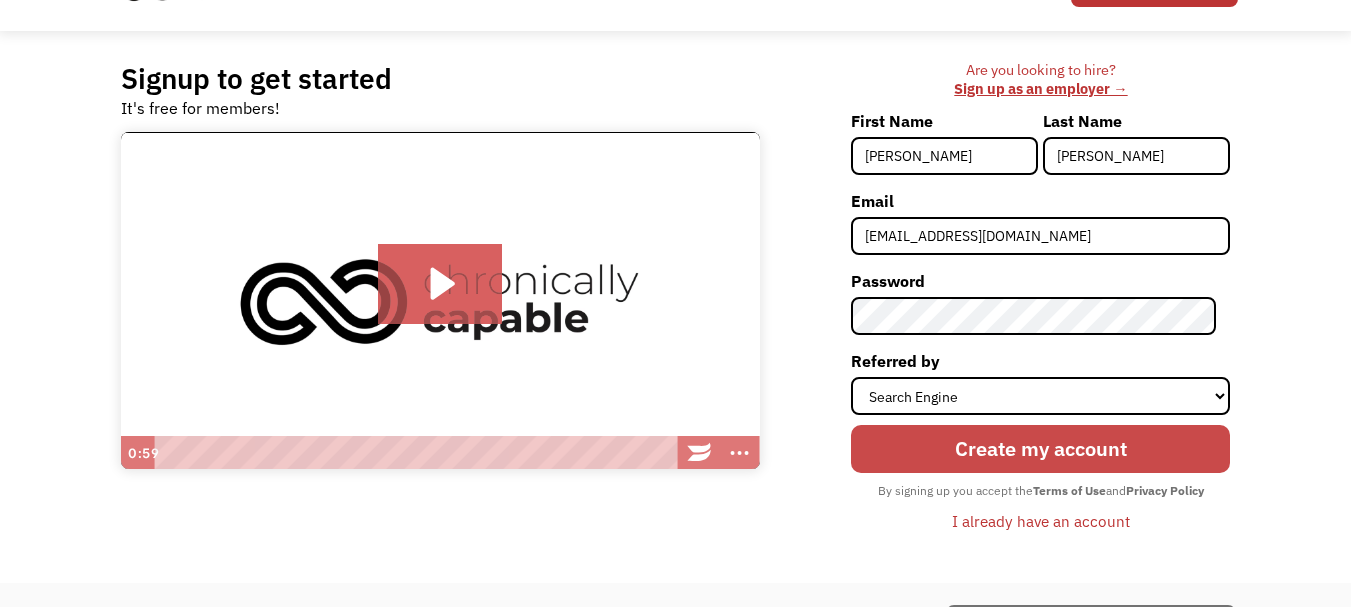 click on "Create my account" at bounding box center (1040, 449) 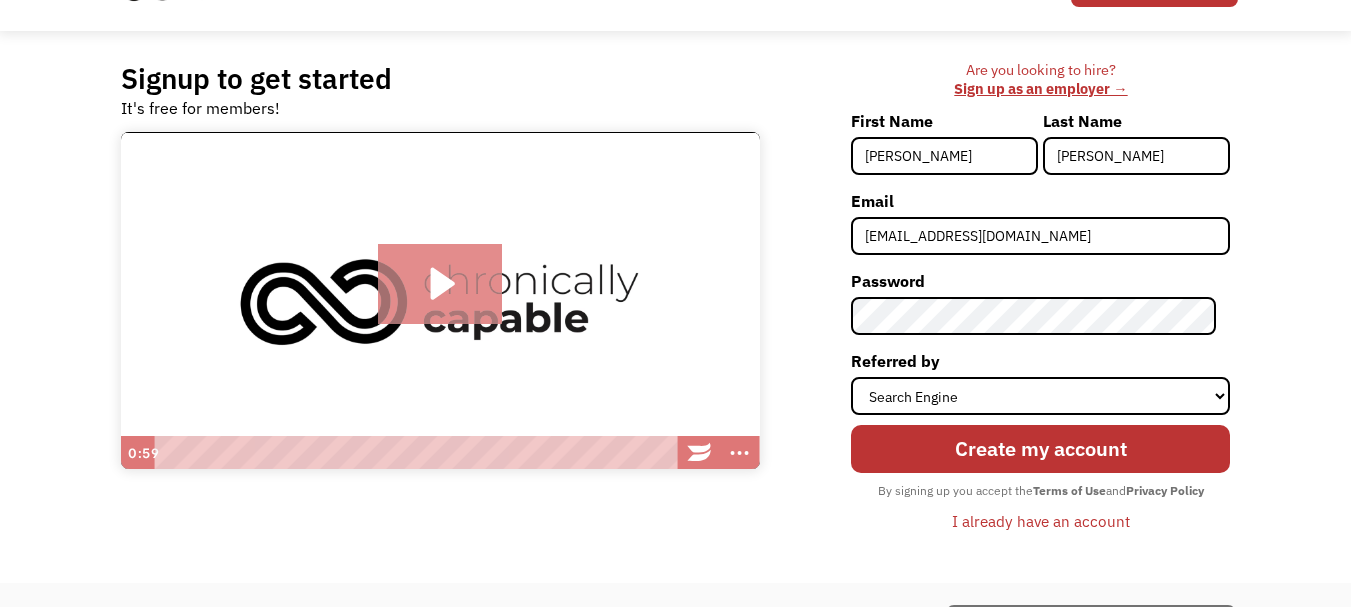 click 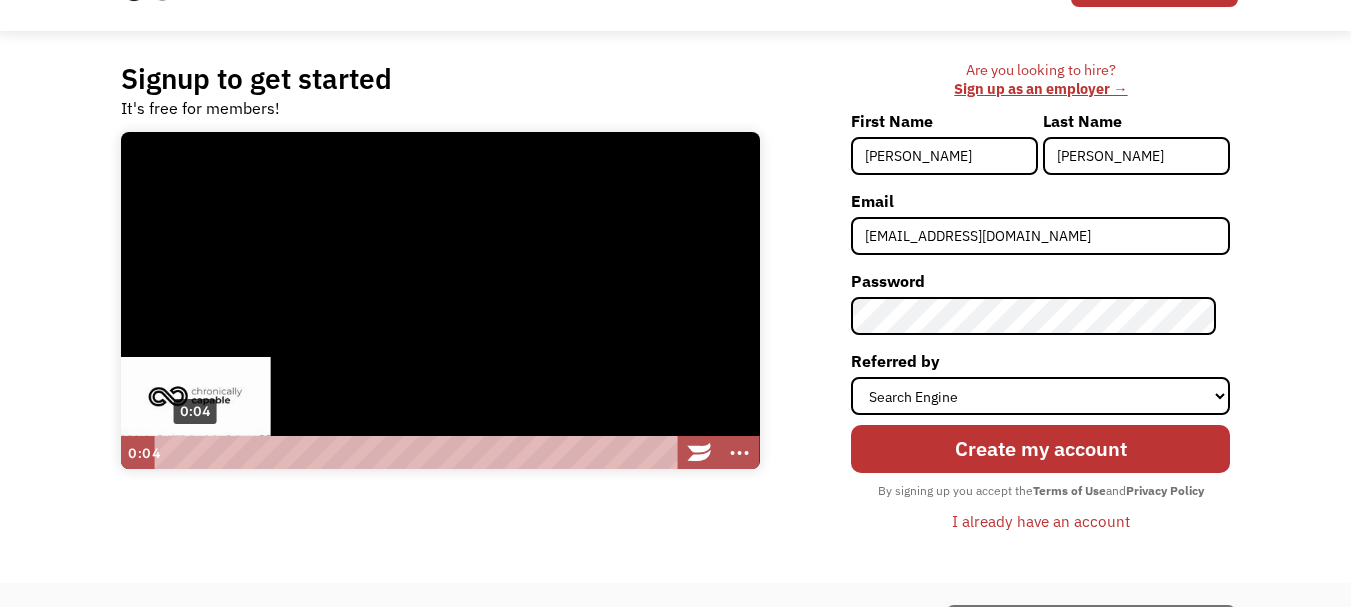 scroll, scrollTop: 1, scrollLeft: 0, axis: vertical 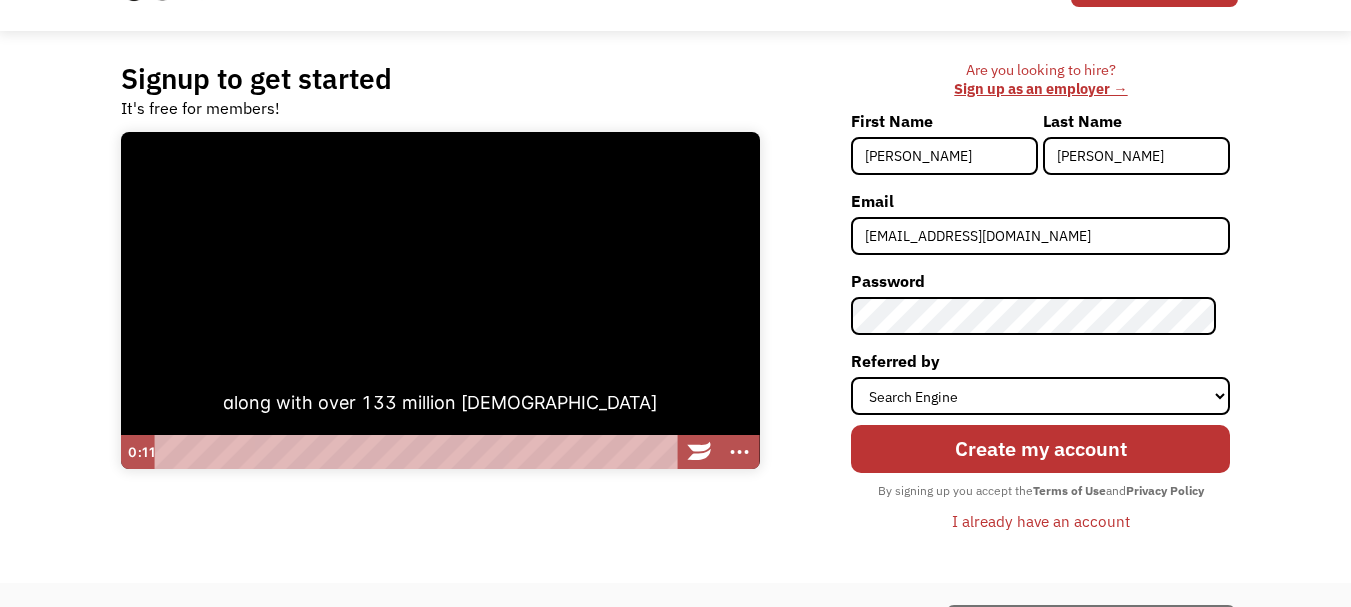 drag, startPoint x: 195, startPoint y: 458, endPoint x: 264, endPoint y: 474, distance: 70.83079 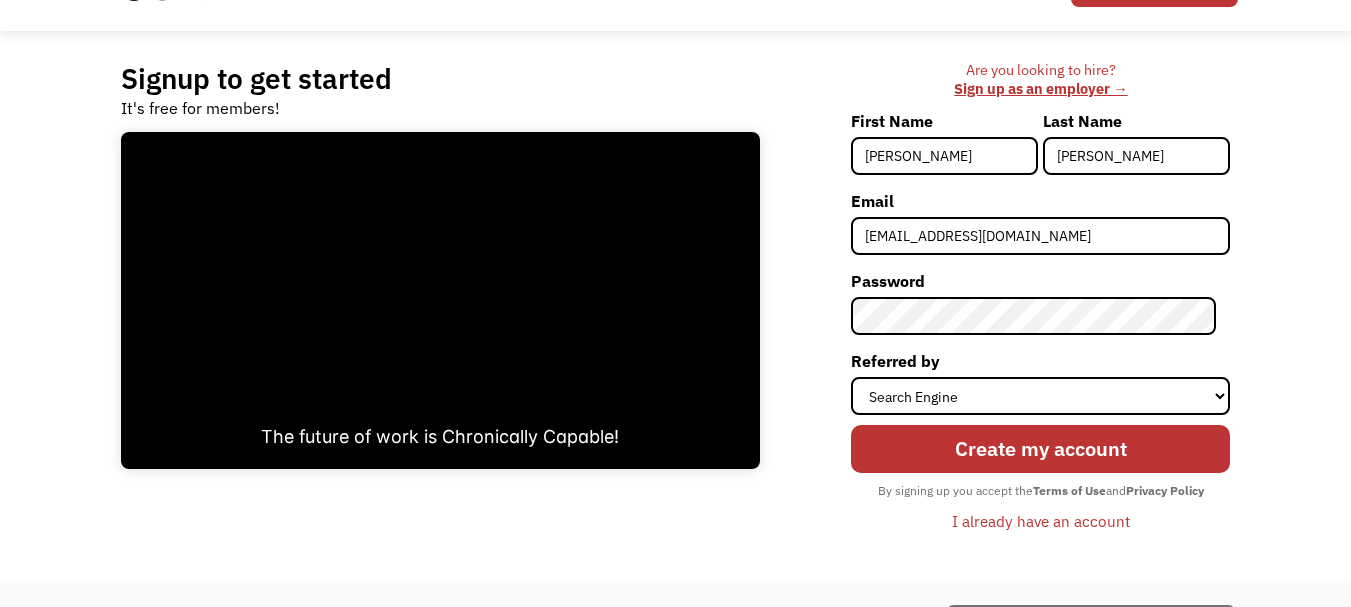 scroll, scrollTop: 321, scrollLeft: 0, axis: vertical 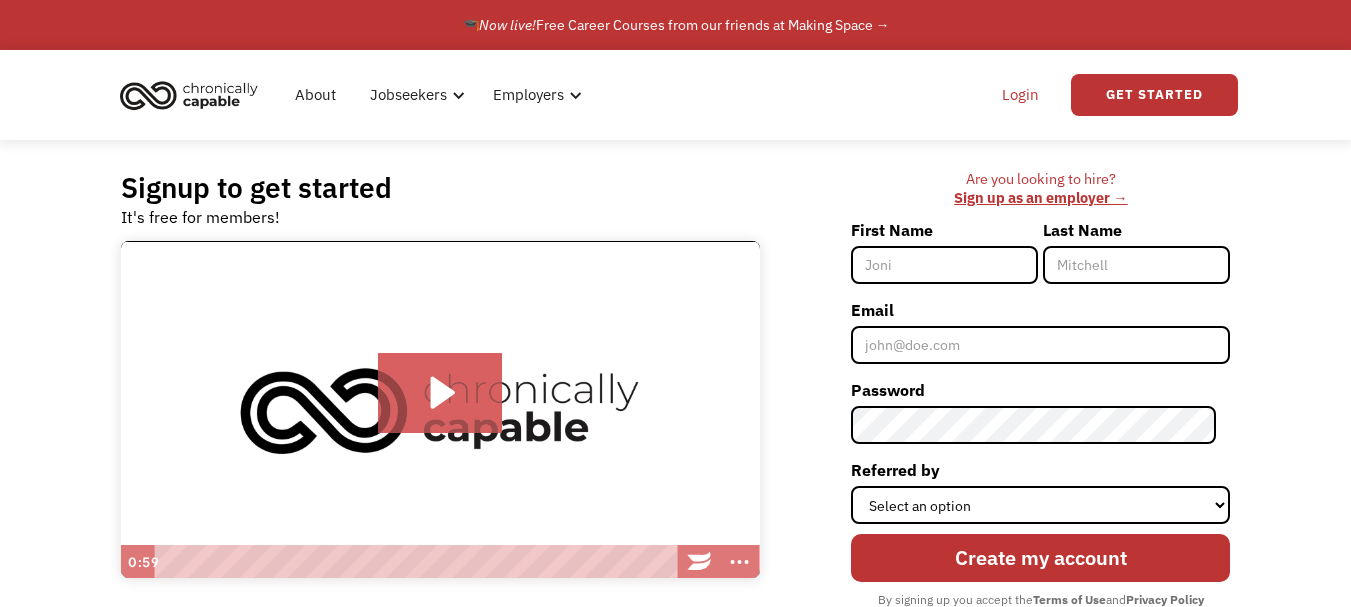 click on "Login" at bounding box center [1020, 95] 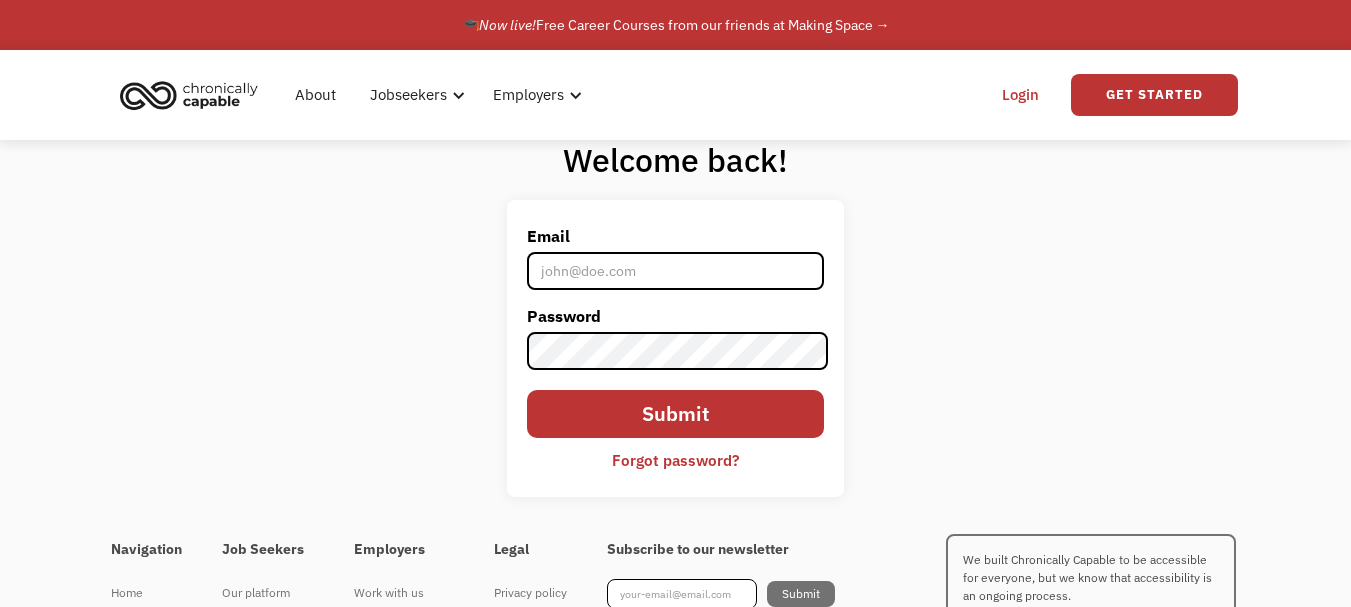 scroll, scrollTop: 0, scrollLeft: 0, axis: both 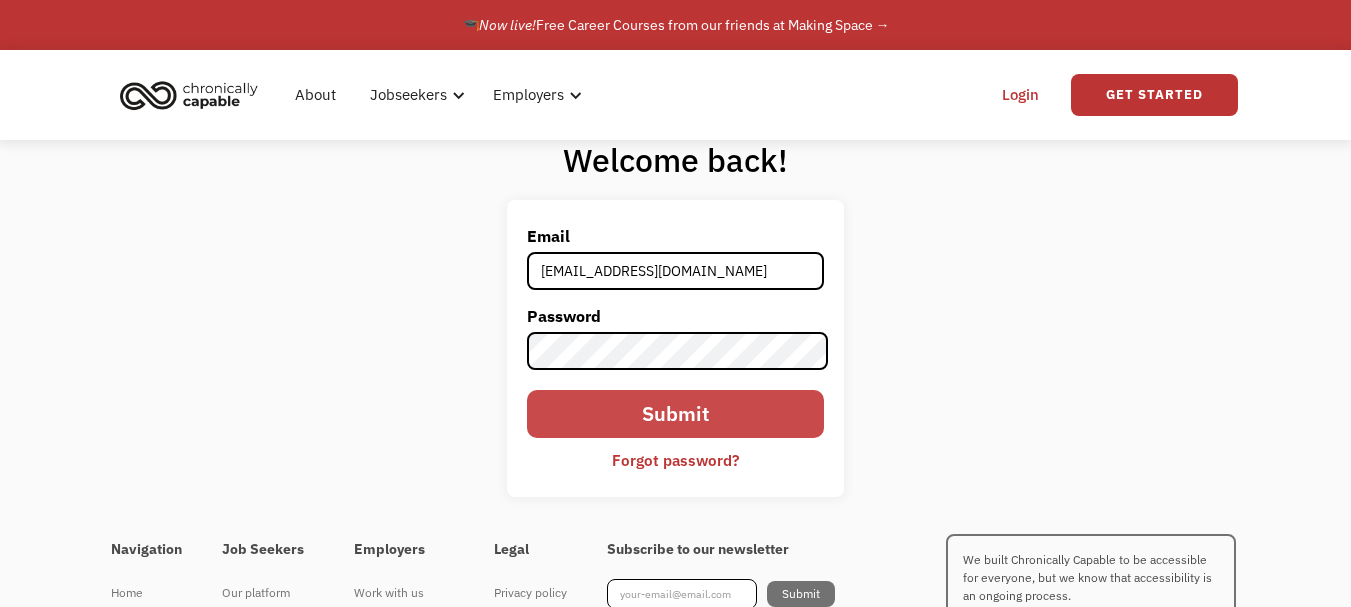 click on "Submit" at bounding box center (676, 414) 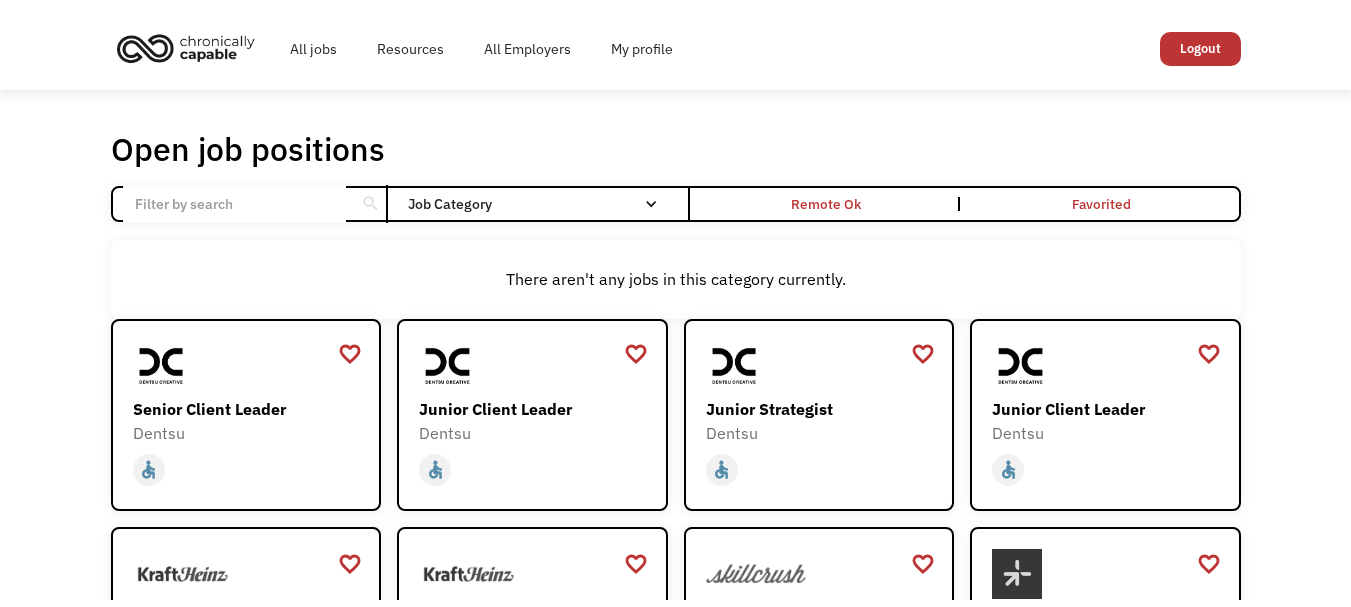 scroll, scrollTop: 0, scrollLeft: 0, axis: both 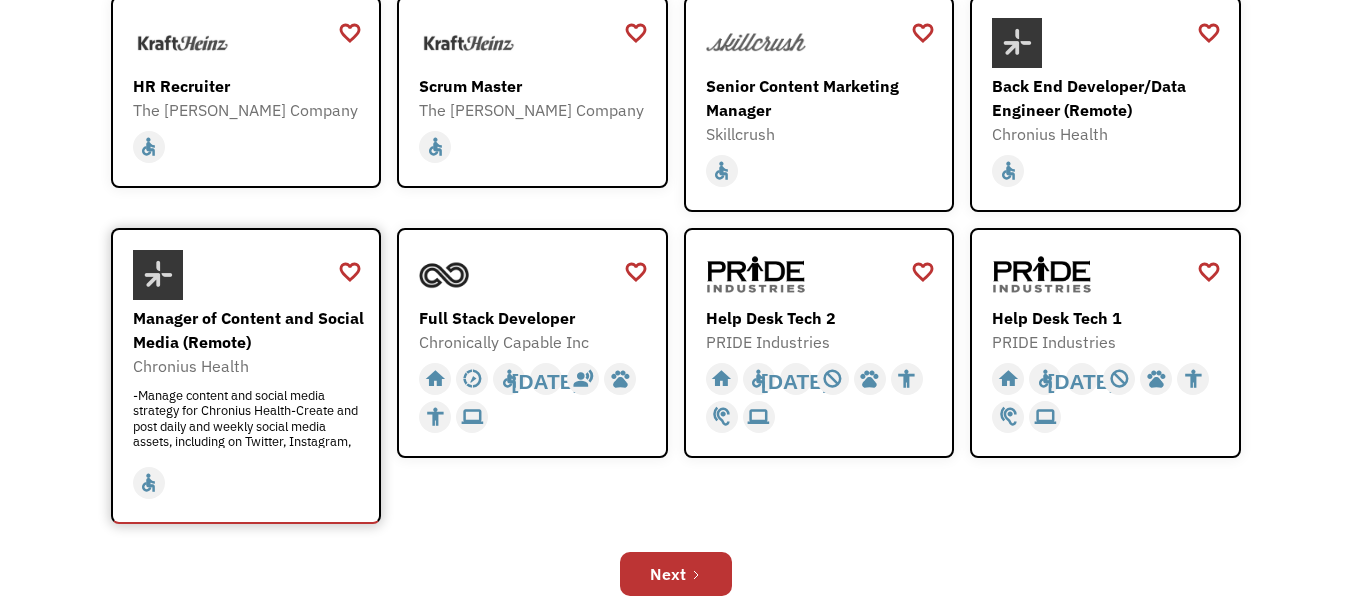 click on "Manager of Content and Social Media (Remote)" at bounding box center [249, 330] 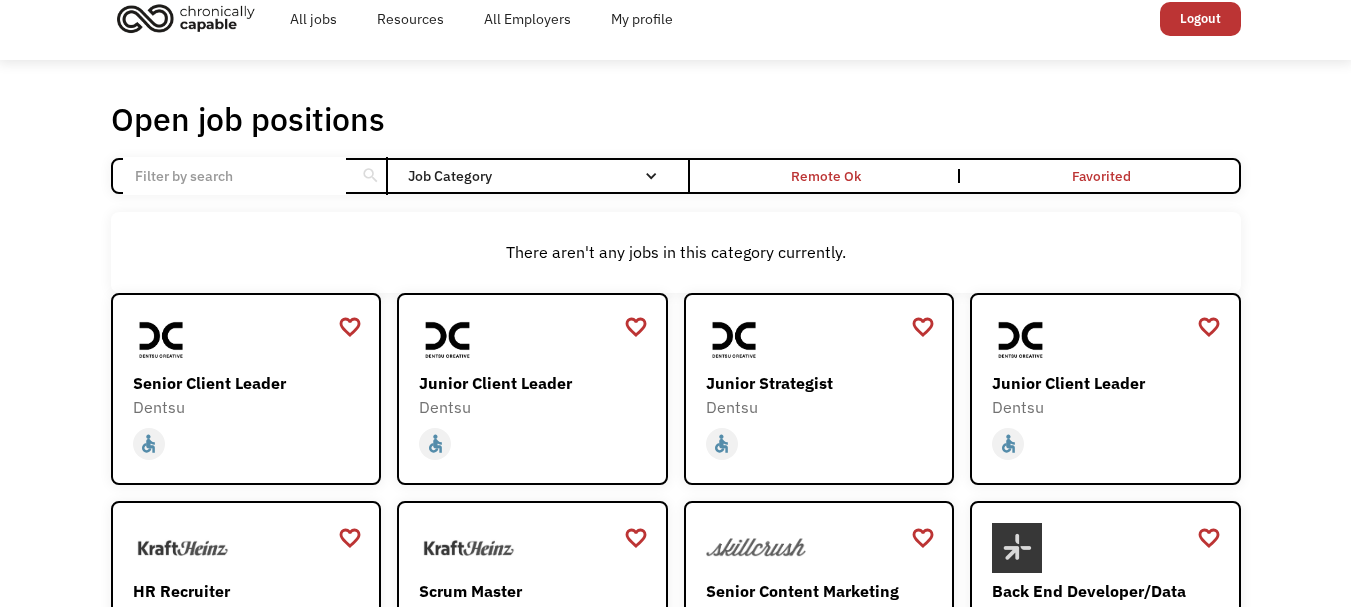 scroll, scrollTop: 0, scrollLeft: 0, axis: both 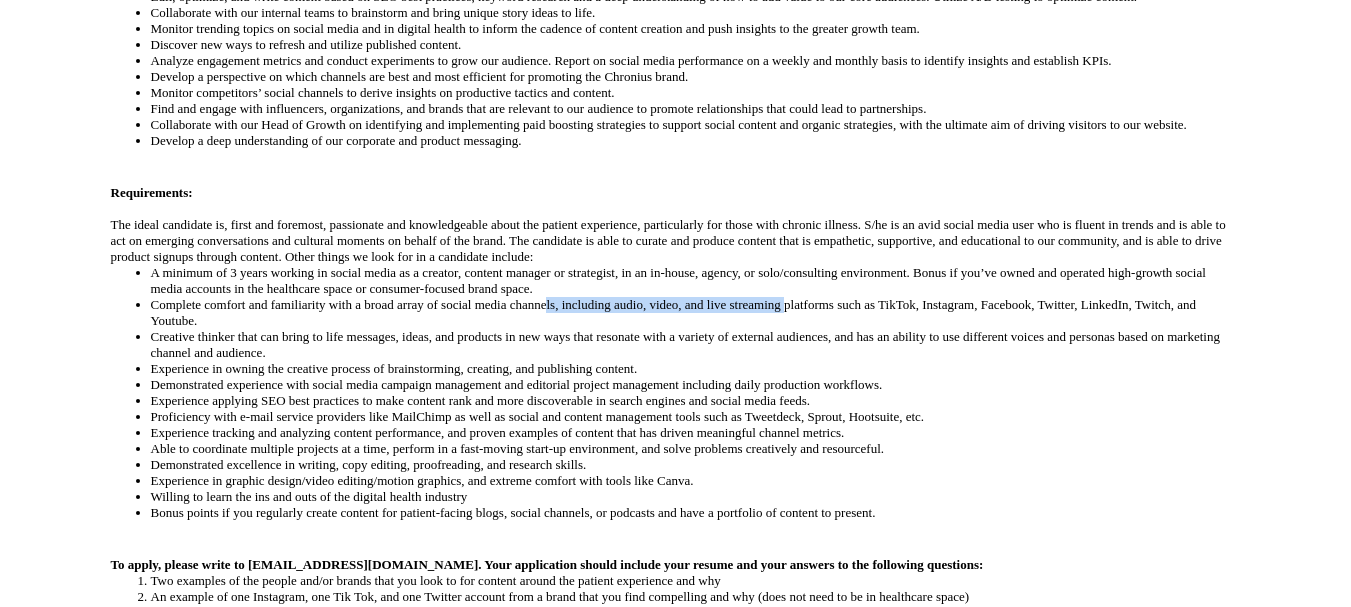 drag, startPoint x: 544, startPoint y: 299, endPoint x: 787, endPoint y: 309, distance: 243.20567 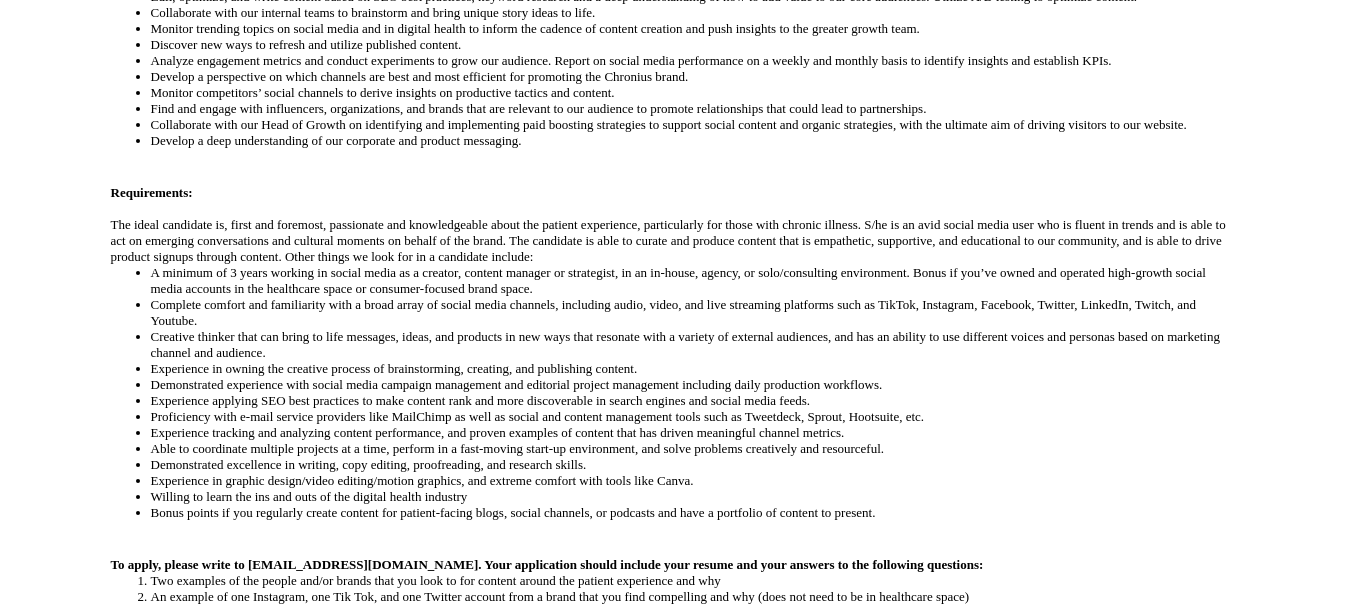 click on "Creative thinker that can bring to life messages, ideas, and products in new ways that resonate with a variety of external audiences, and has an ability to use different voices and personas based on marketing channel and audience." at bounding box center (696, 345) 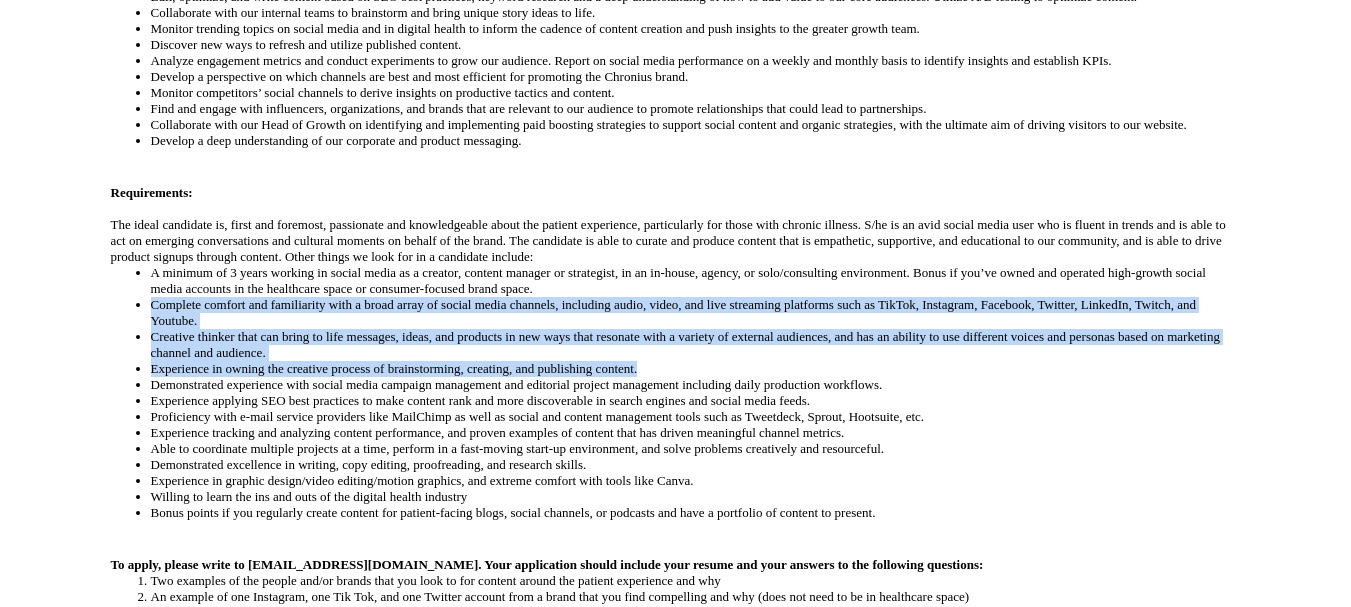 drag, startPoint x: 132, startPoint y: 308, endPoint x: 667, endPoint y: 372, distance: 538.81445 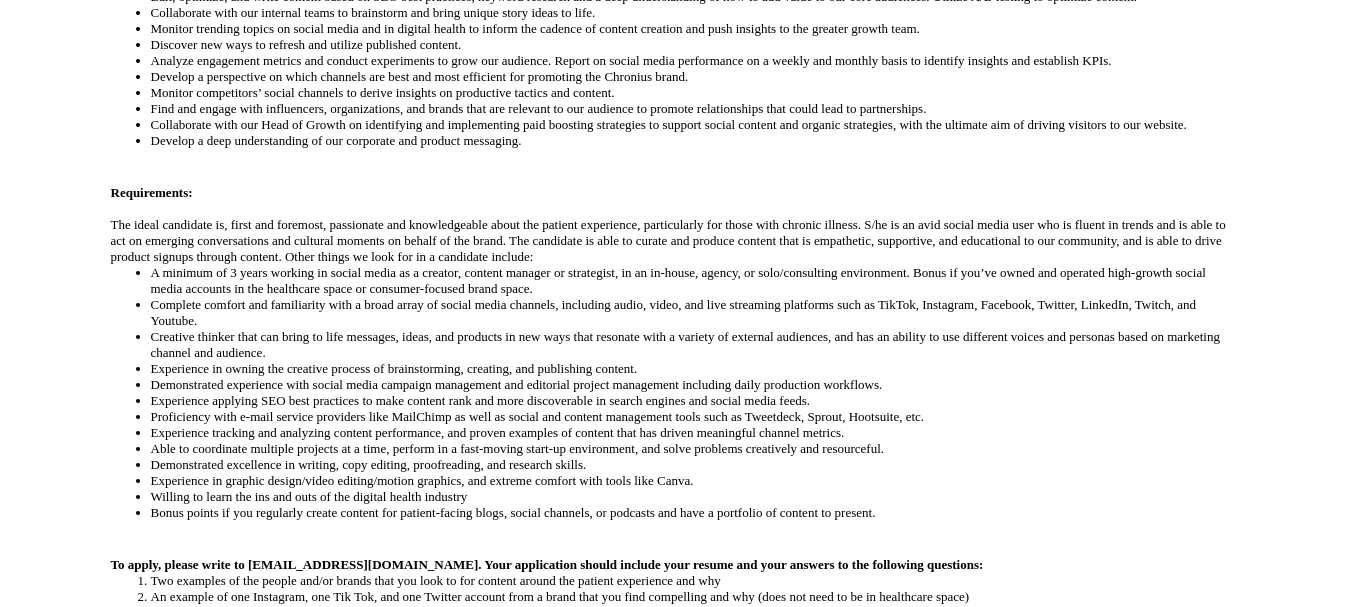 drag, startPoint x: 627, startPoint y: 310, endPoint x: 684, endPoint y: 212, distance: 113.37107 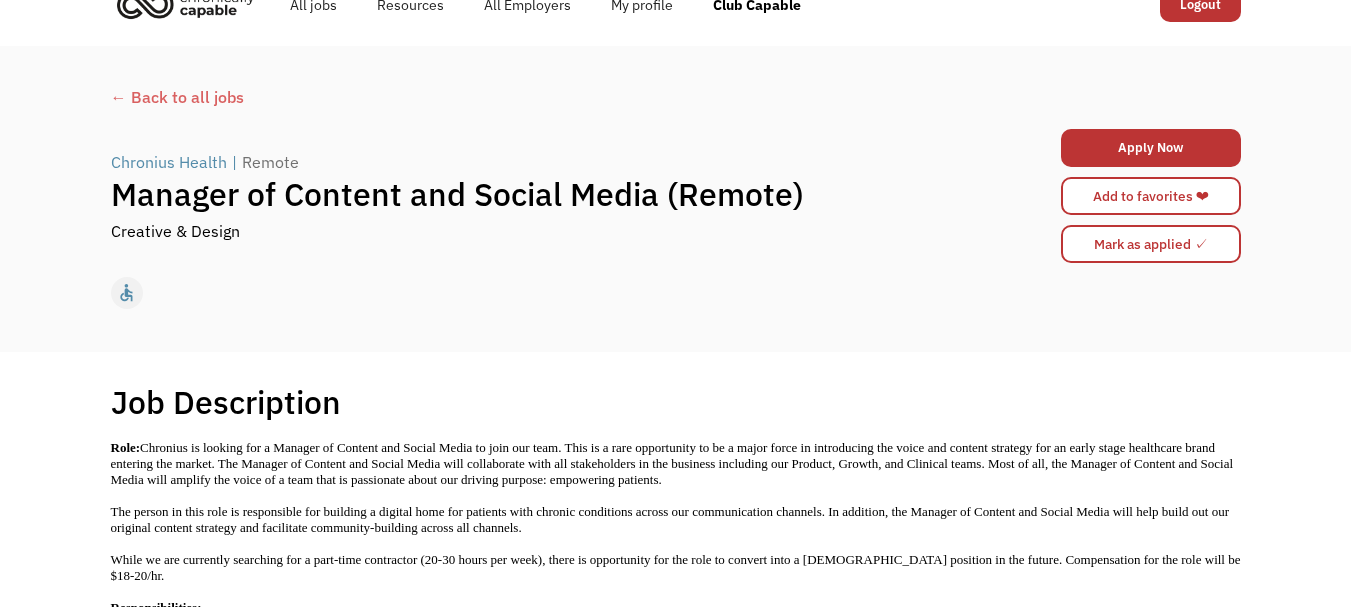 scroll, scrollTop: 0, scrollLeft: 0, axis: both 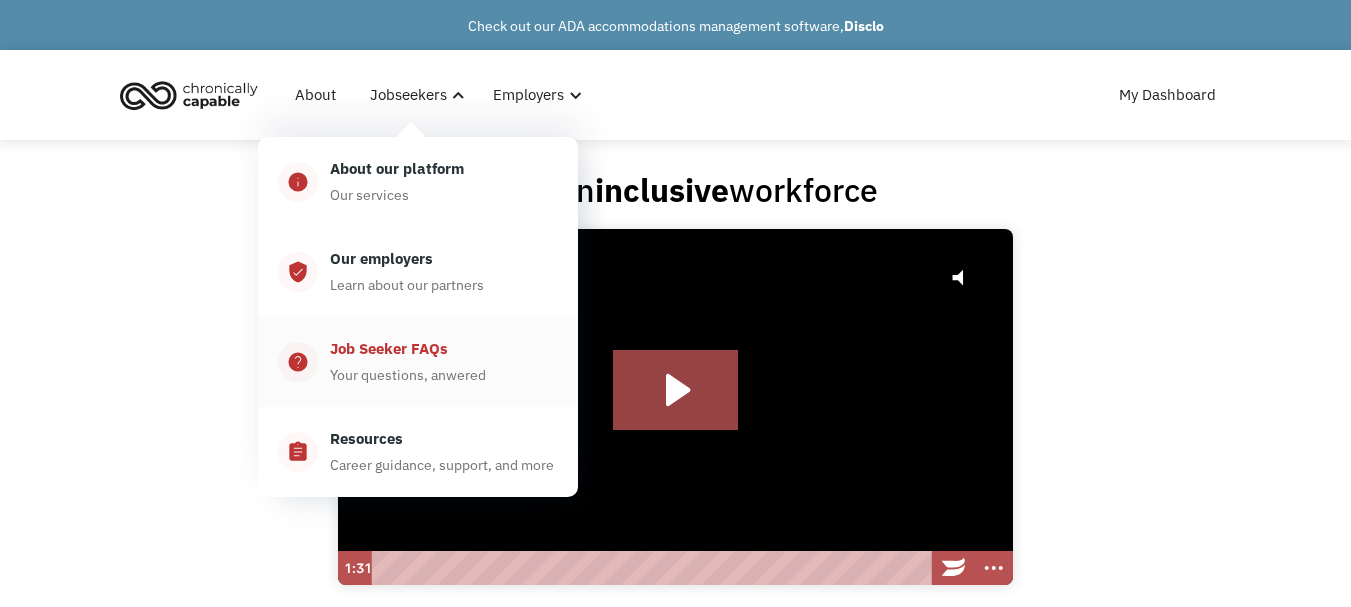 click on "Your questions, anwered" at bounding box center (408, 375) 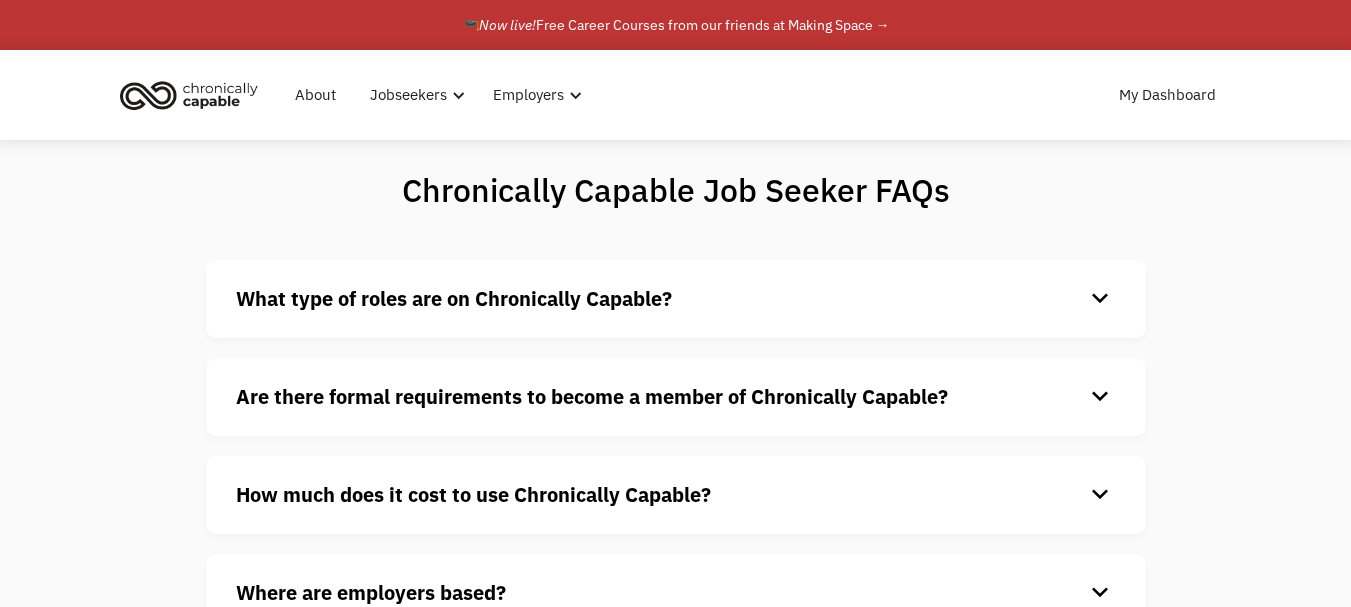 scroll, scrollTop: 0, scrollLeft: 0, axis: both 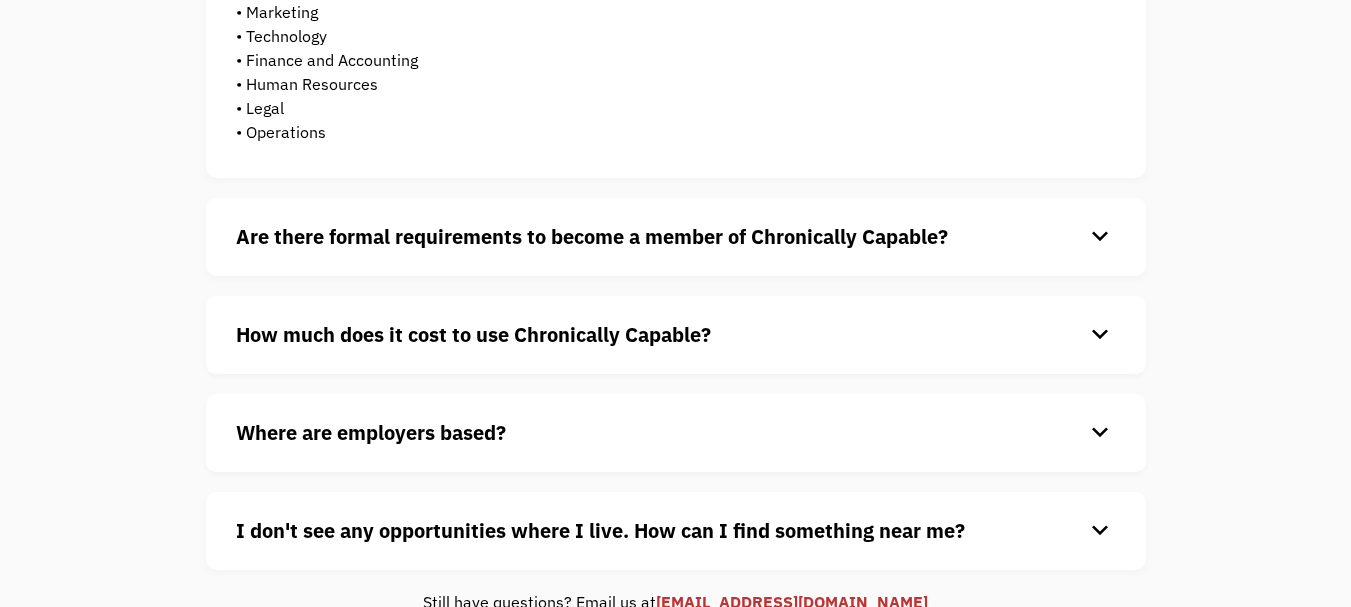 click on "keyboard_arrow_down" at bounding box center (1100, 237) 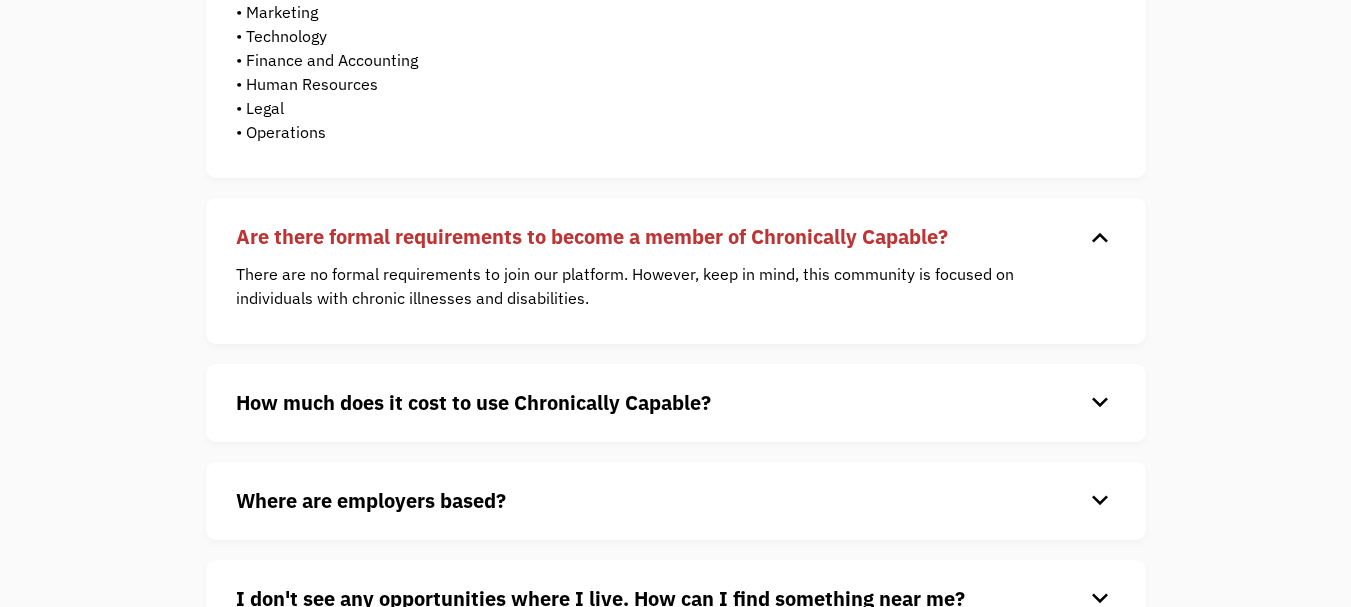 click on "keyboard_arrow_down" at bounding box center [1100, 403] 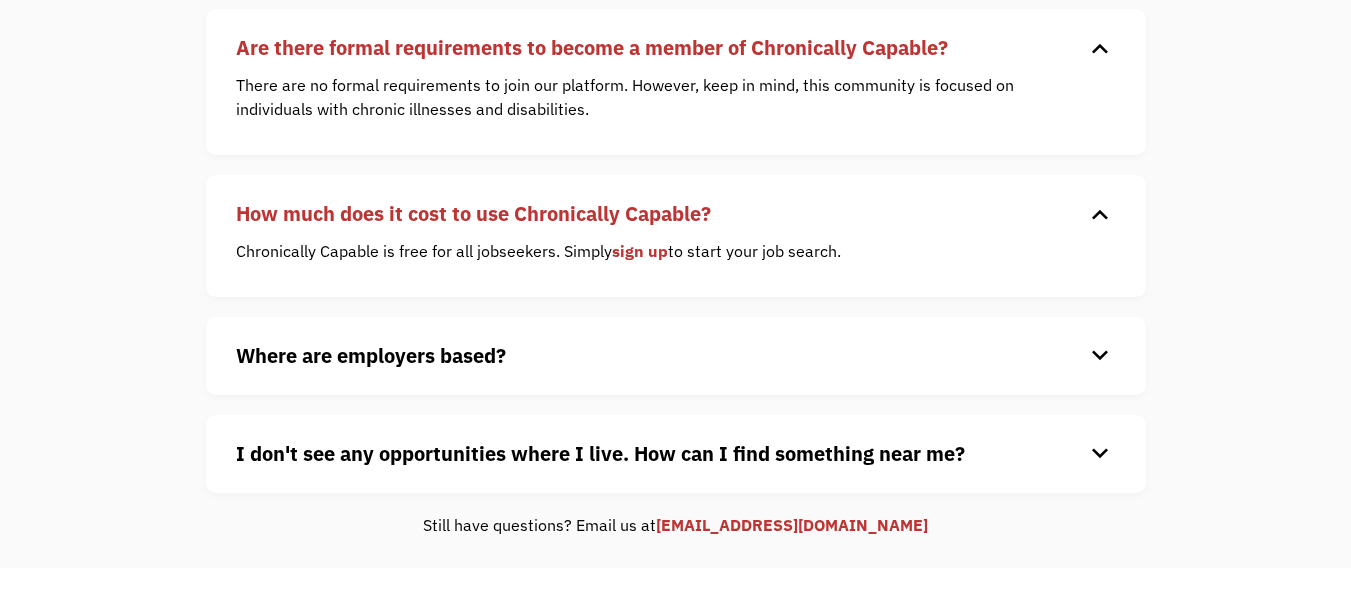 scroll, scrollTop: 841, scrollLeft: 0, axis: vertical 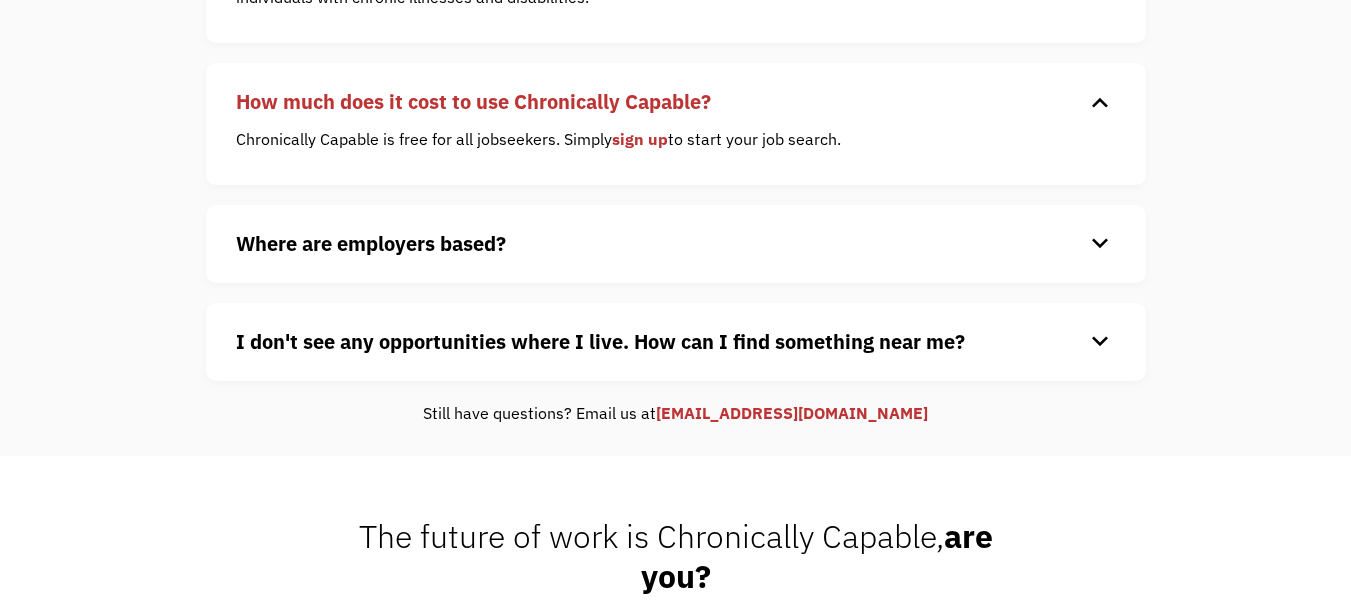 click on "keyboard_arrow_down" at bounding box center [1100, 244] 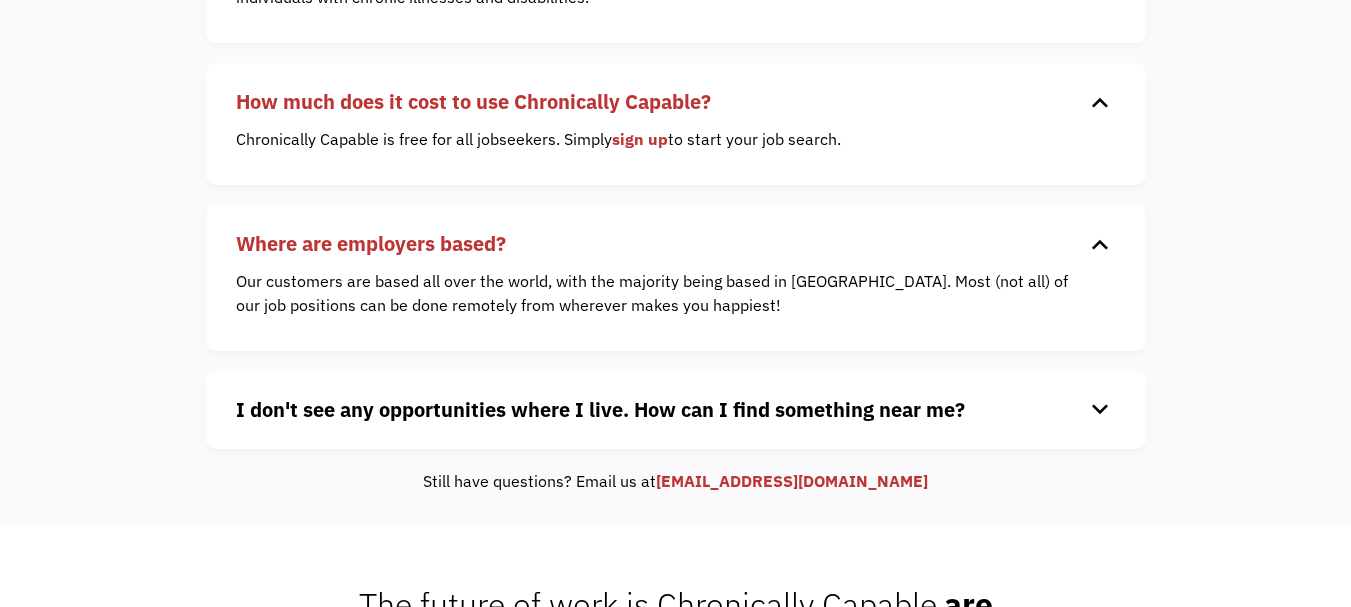 click on "keyboard_arrow_down" at bounding box center [1100, 410] 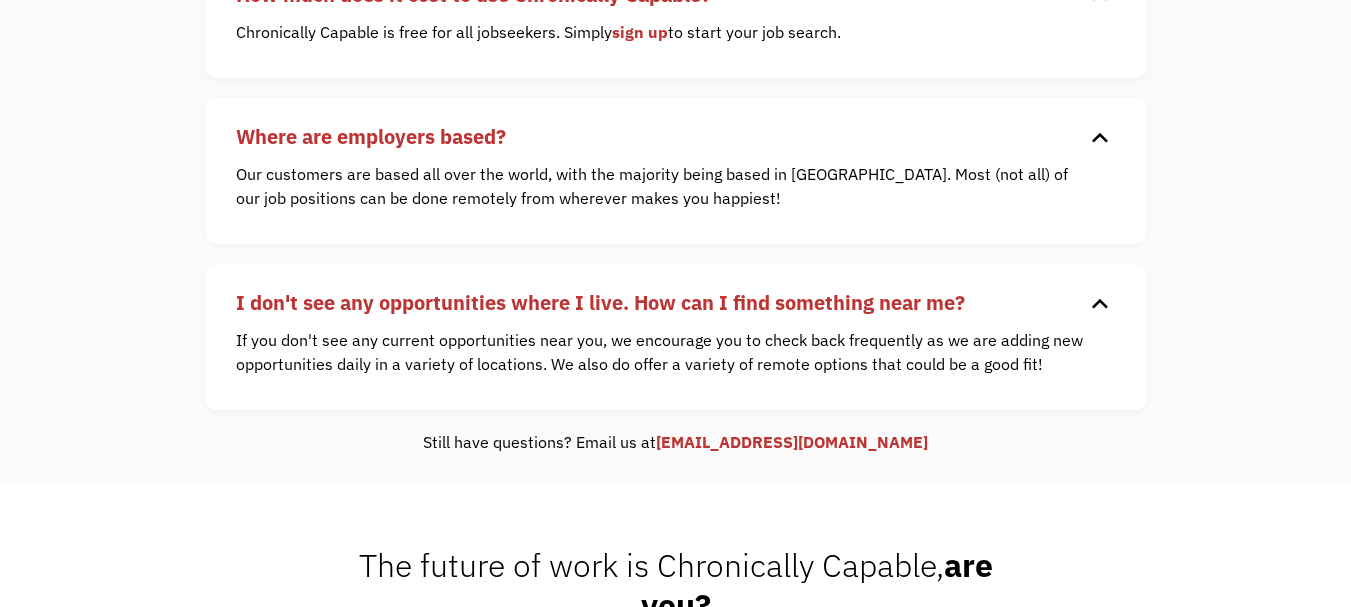 scroll, scrollTop: 956, scrollLeft: 0, axis: vertical 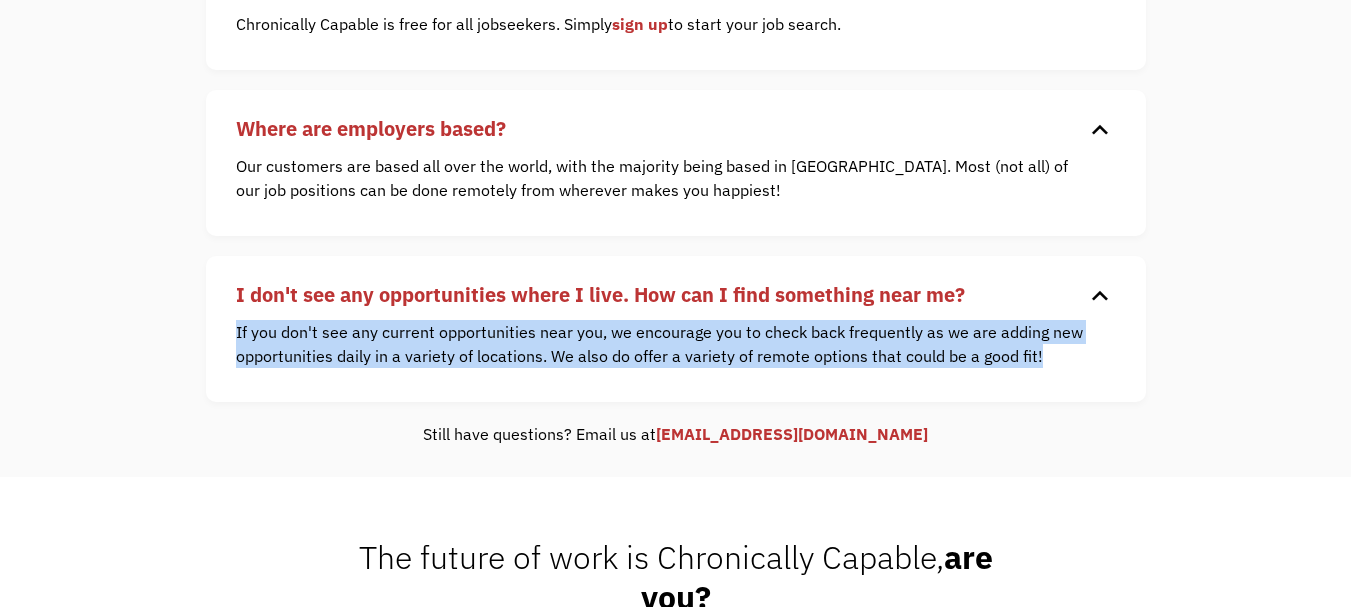 drag, startPoint x: 1347, startPoint y: 293, endPoint x: 1334, endPoint y: 367, distance: 75.13322 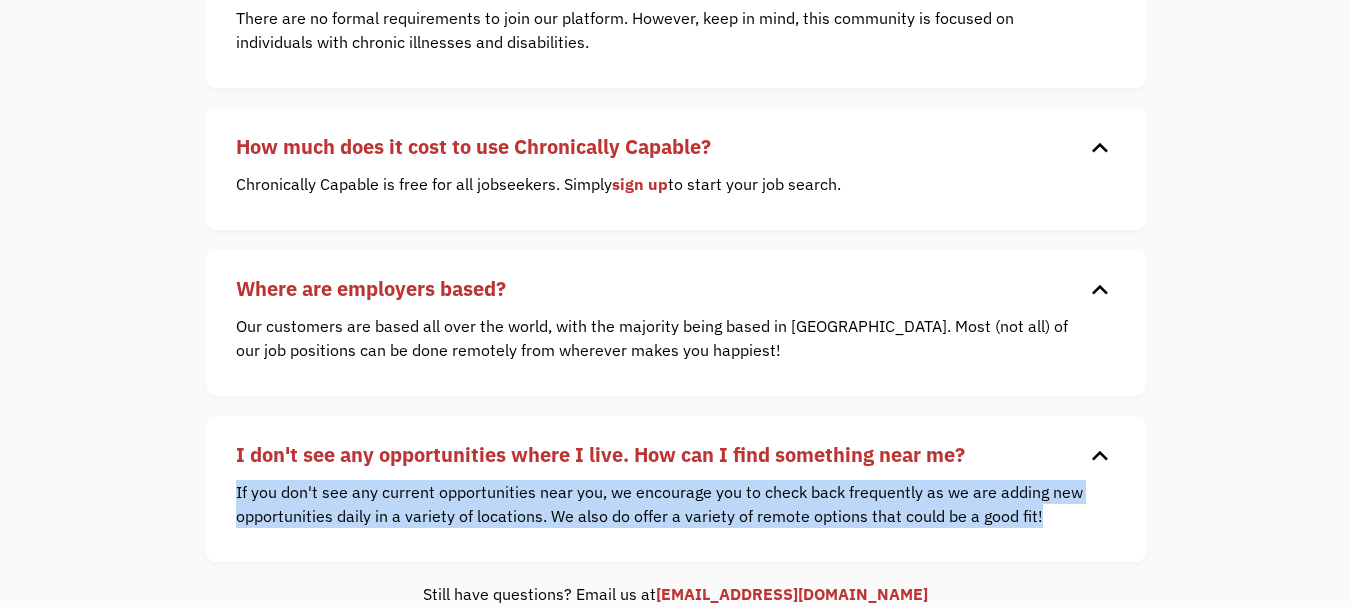 scroll, scrollTop: 0, scrollLeft: 0, axis: both 